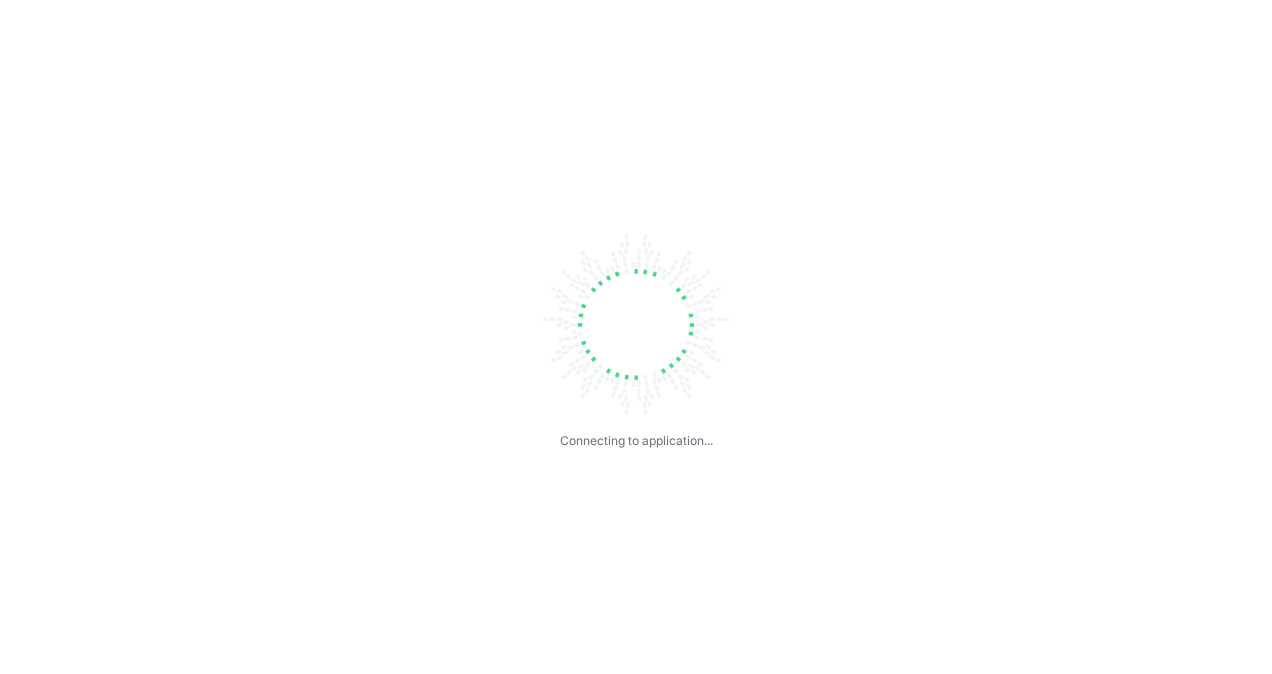 scroll, scrollTop: 0, scrollLeft: 0, axis: both 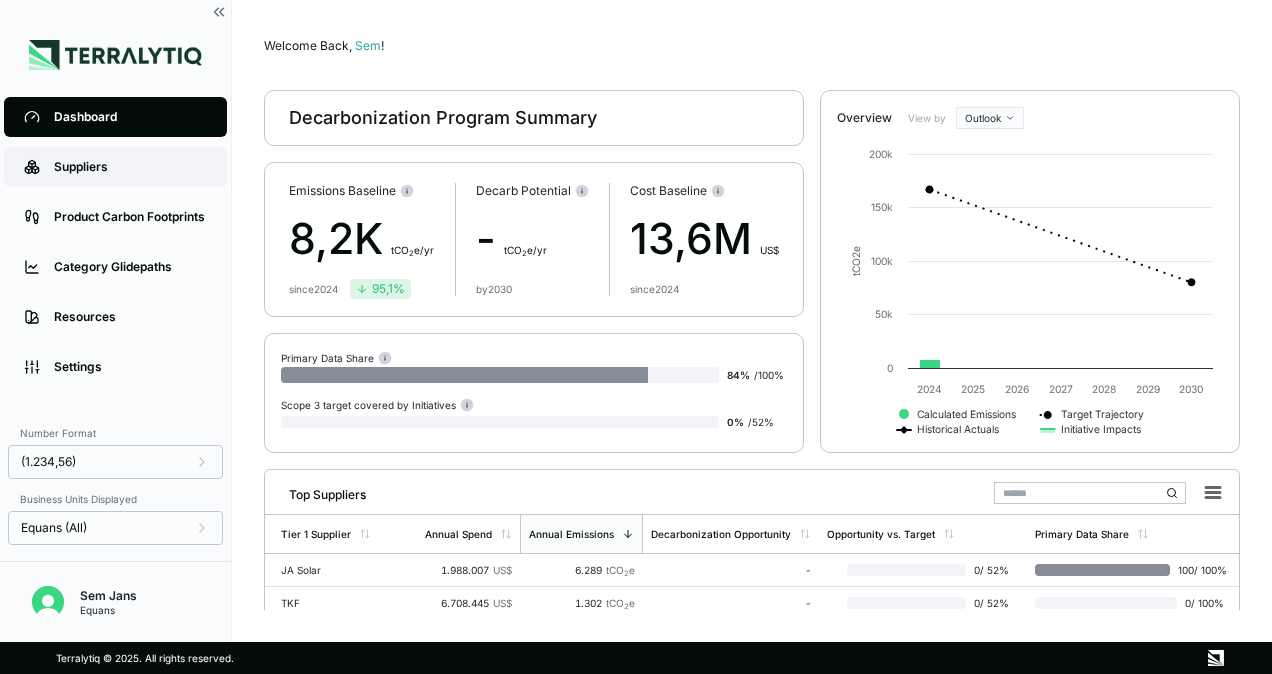 click on "Suppliers" at bounding box center [130, 167] 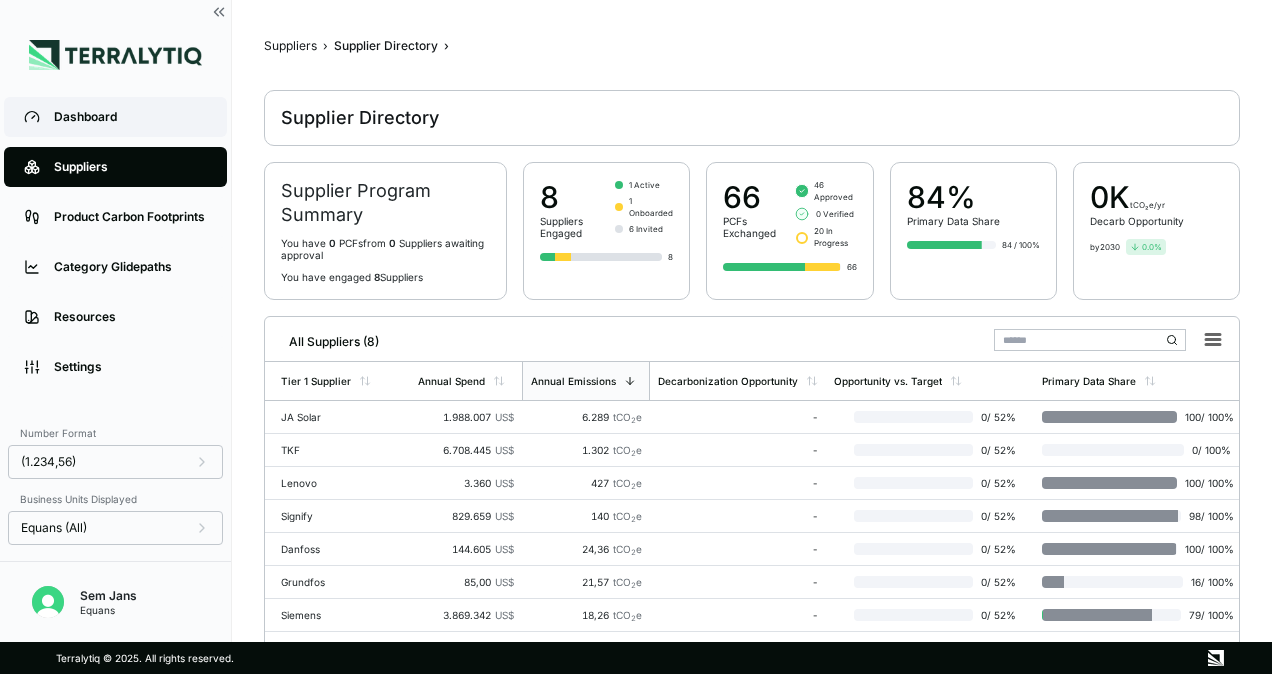 click on "Dashboard" at bounding box center (130, 117) 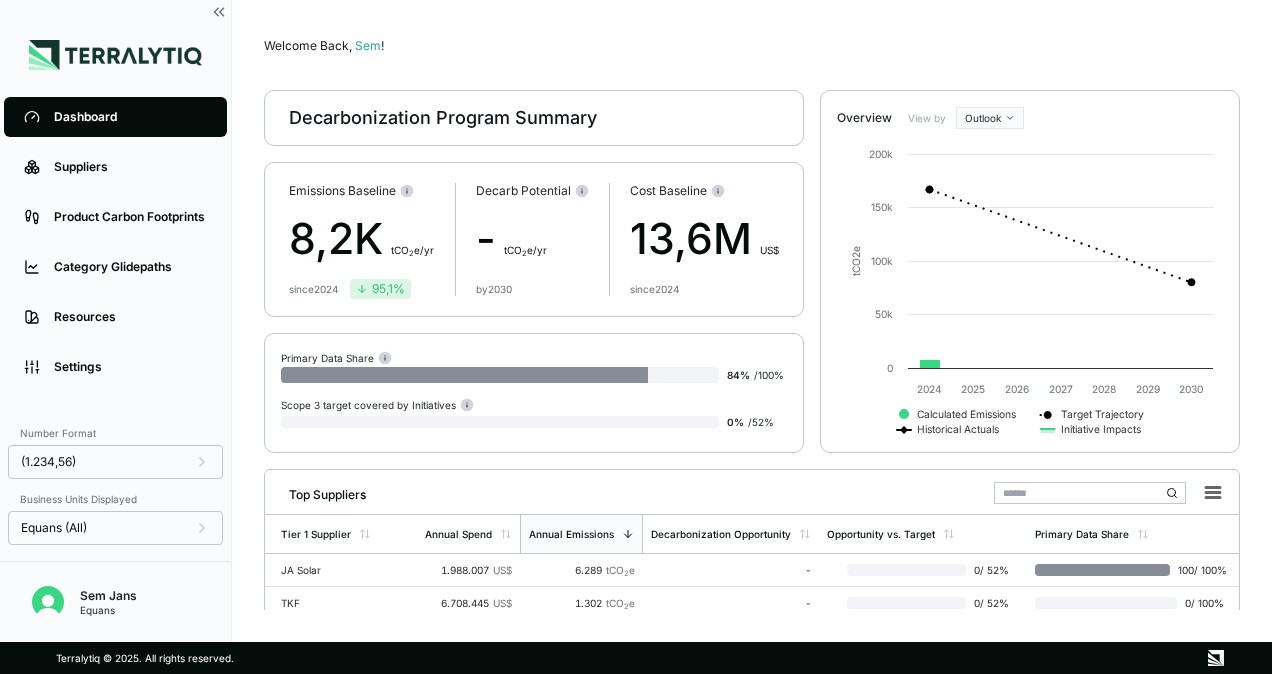 scroll, scrollTop: 260, scrollLeft: 0, axis: vertical 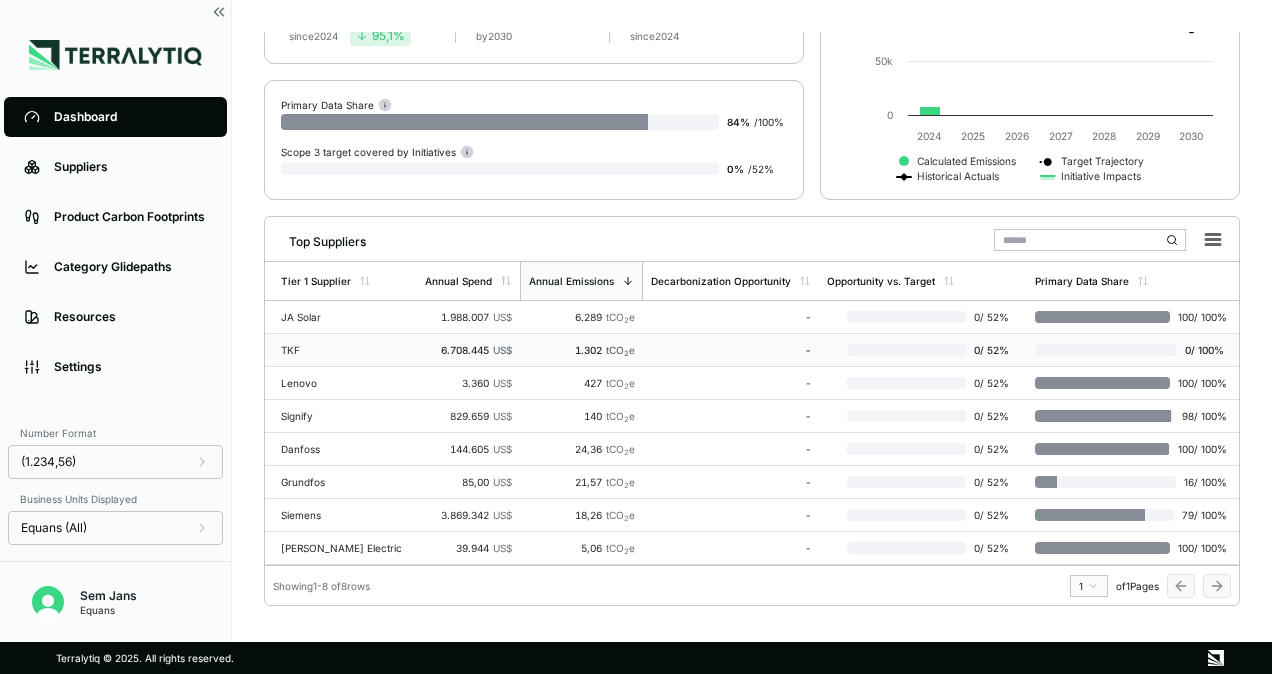 click on "6.708.445 US$" at bounding box center [468, 350] 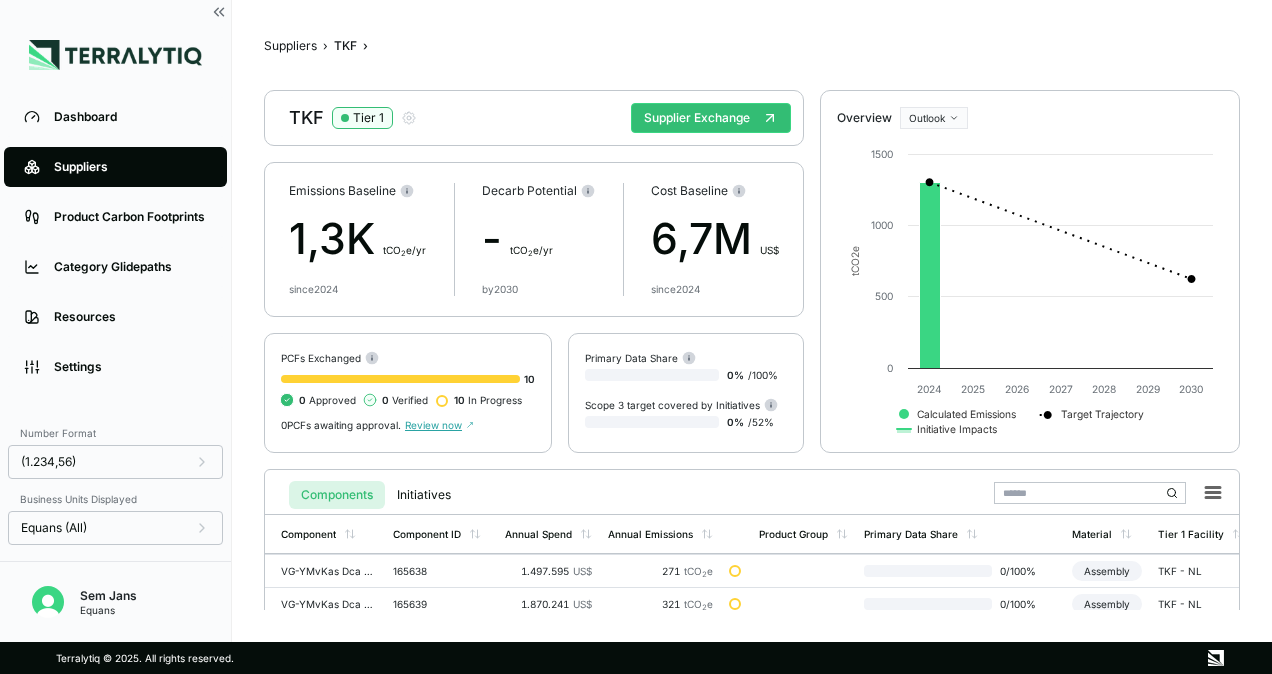 scroll, scrollTop: 31, scrollLeft: 0, axis: vertical 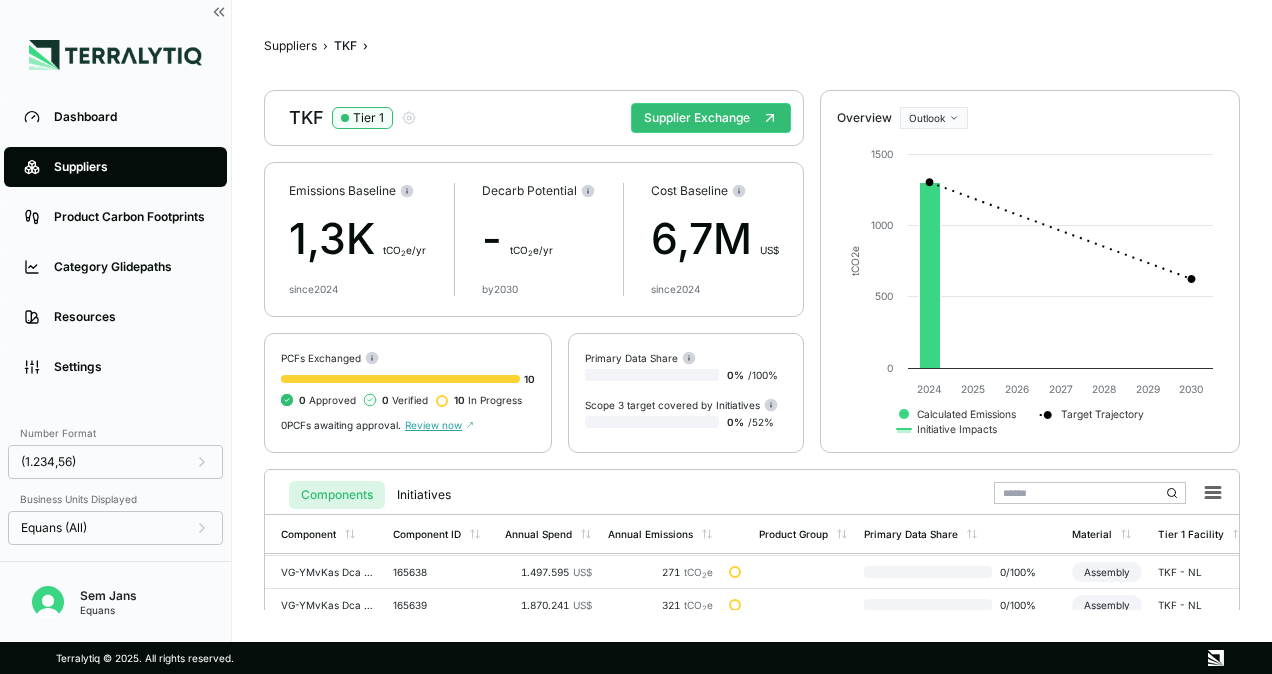 click on "10   In Progress" at bounding box center [488, 400] 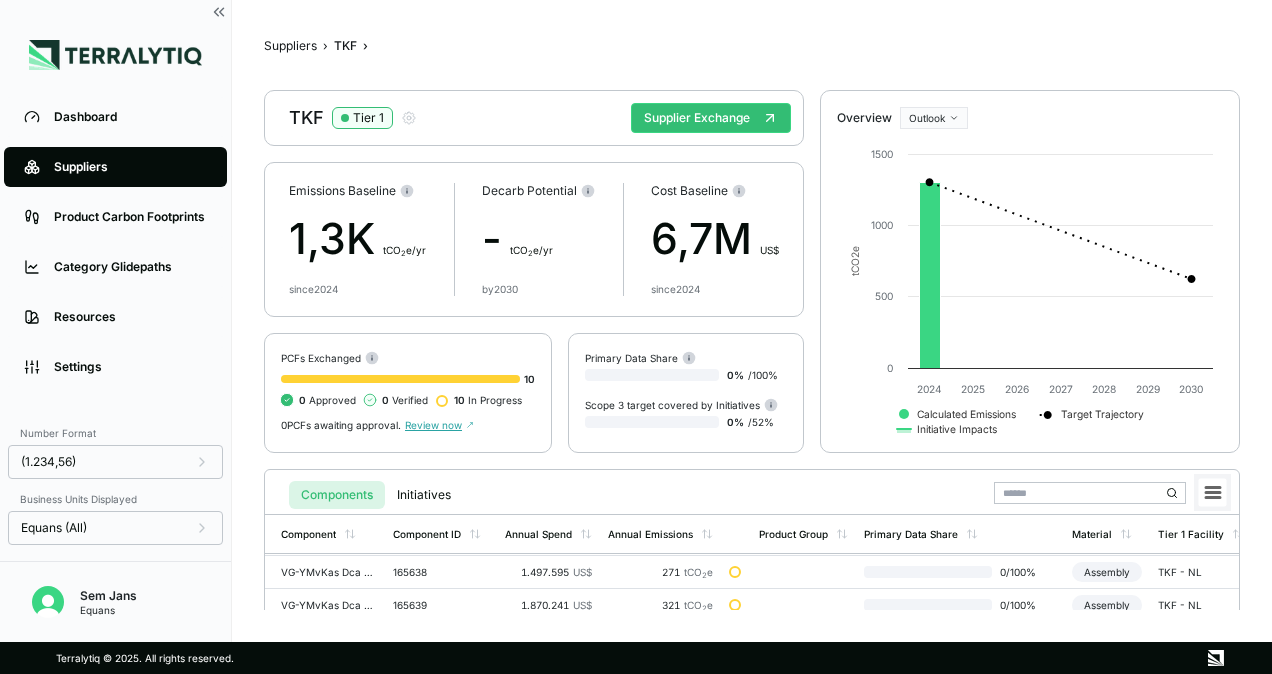 click 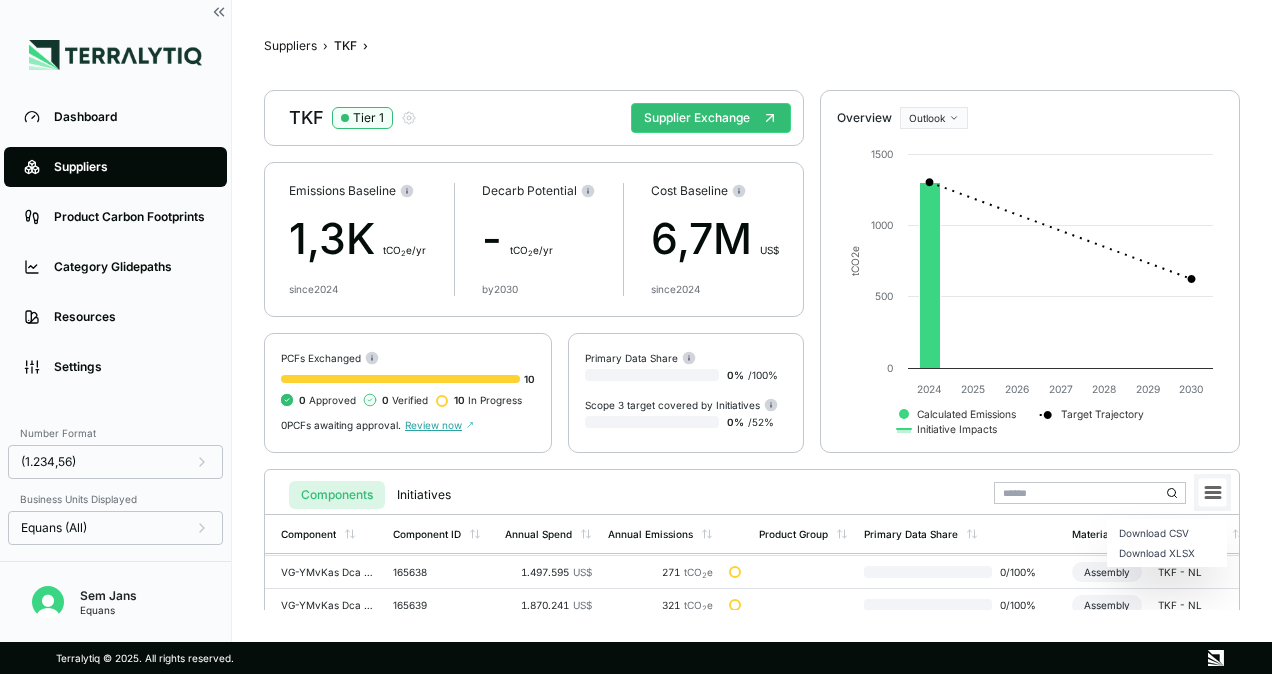 click 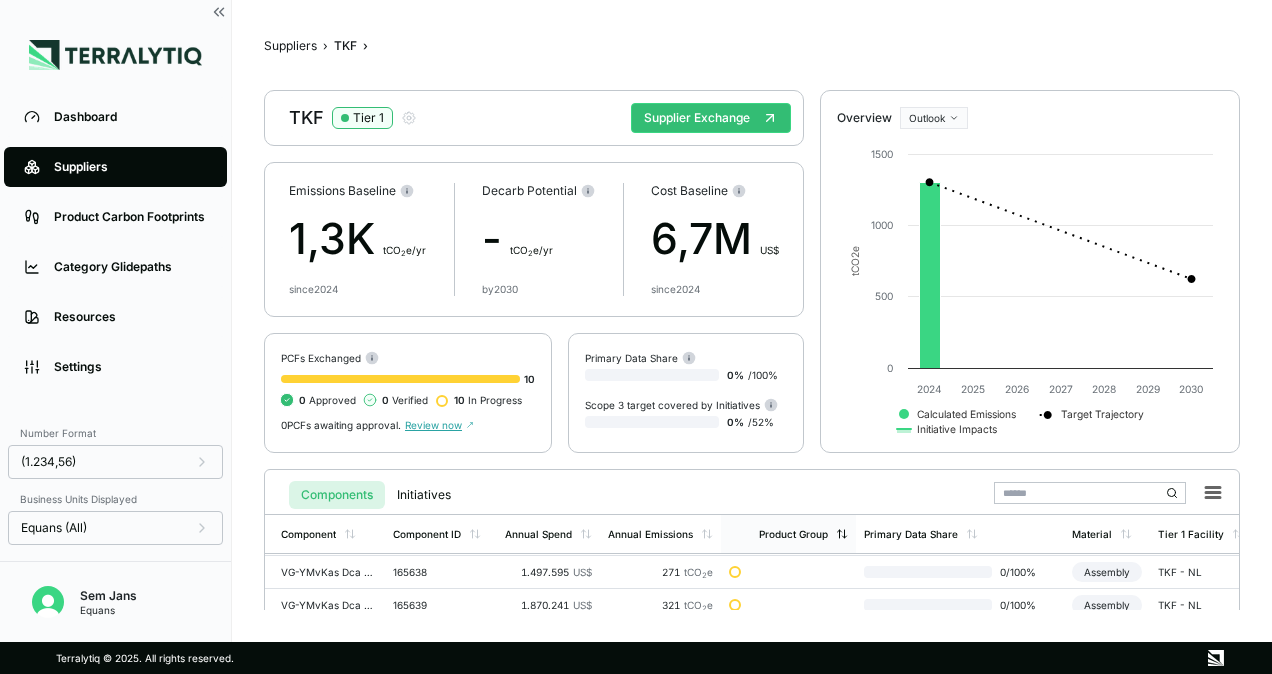 scroll, scrollTop: 36, scrollLeft: 0, axis: vertical 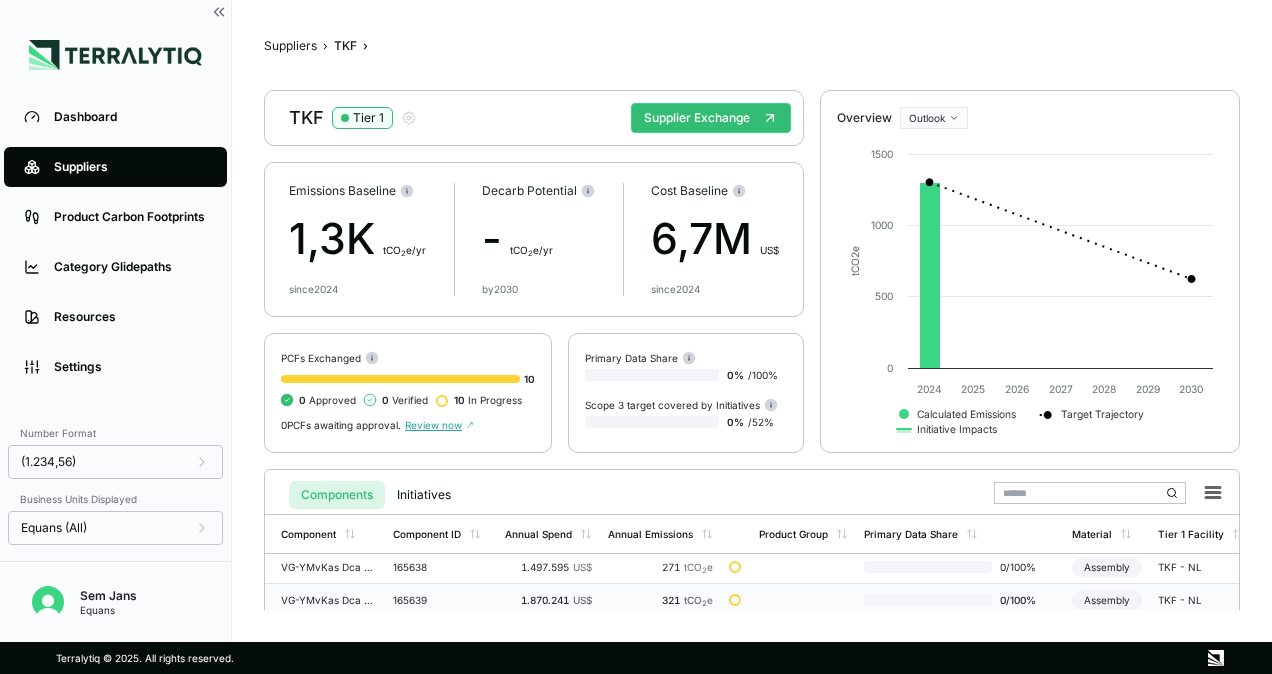 click on "1.870.241 US$" at bounding box center (548, 600) 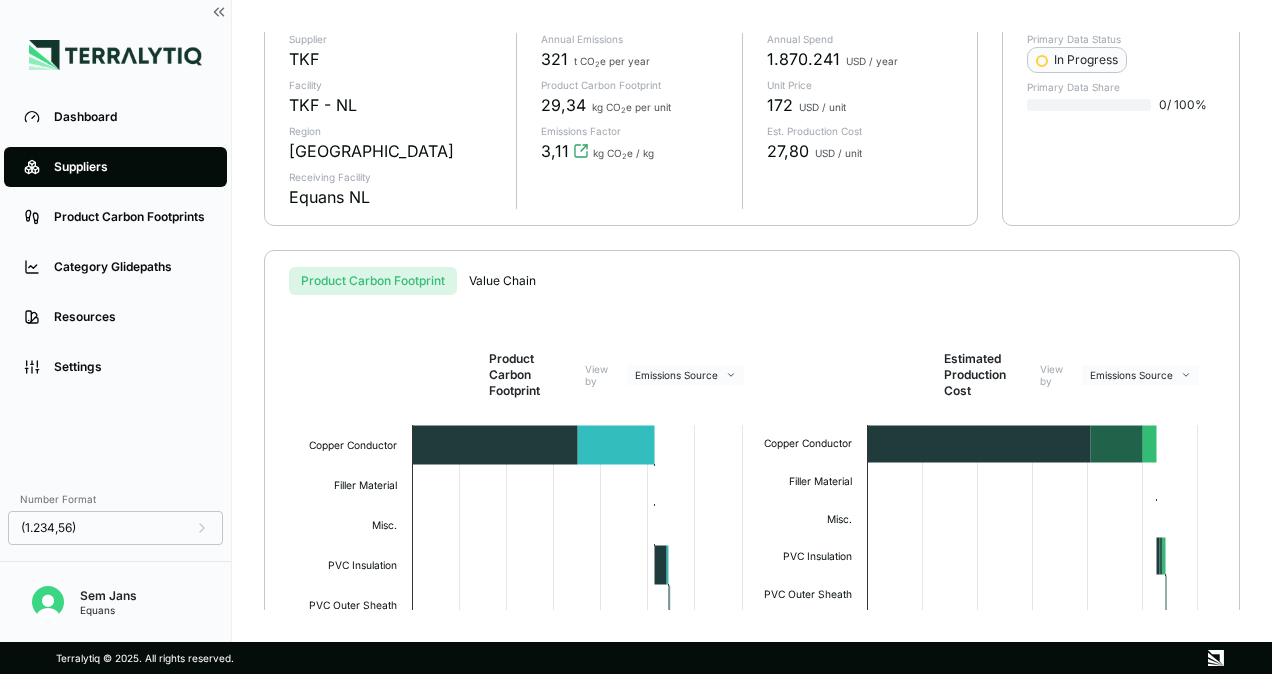 scroll, scrollTop: 432, scrollLeft: 0, axis: vertical 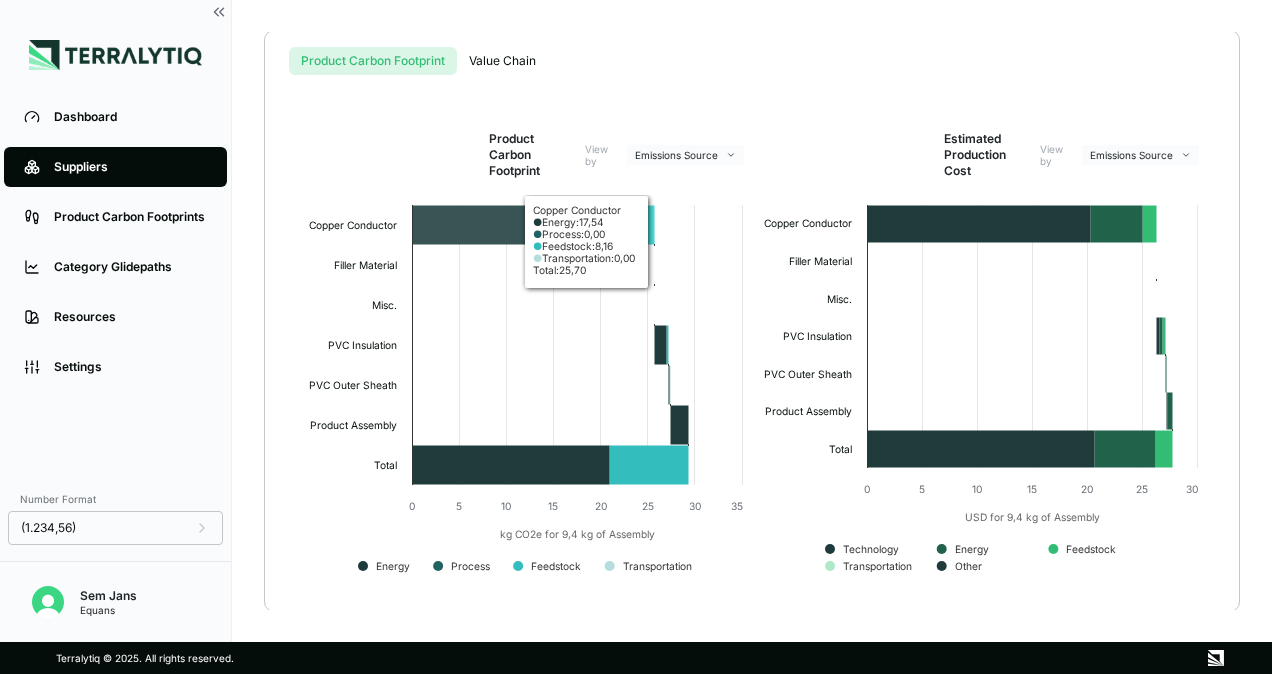 click 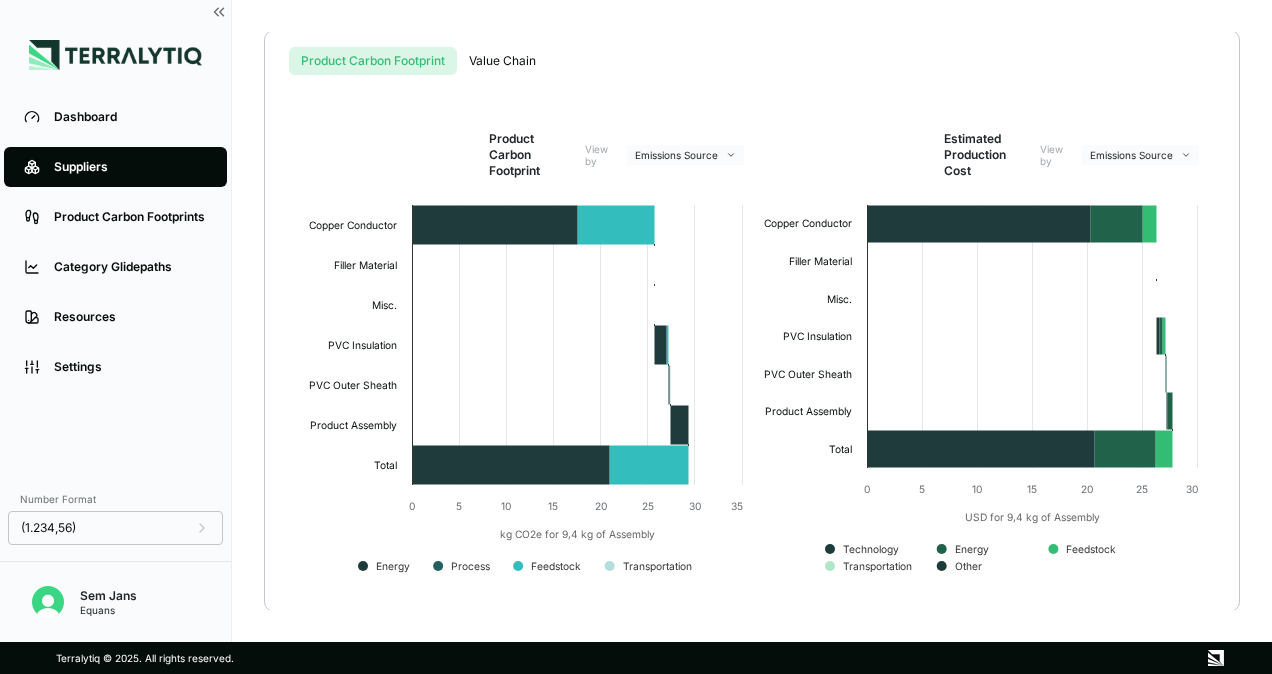 scroll, scrollTop: 250, scrollLeft: 0, axis: vertical 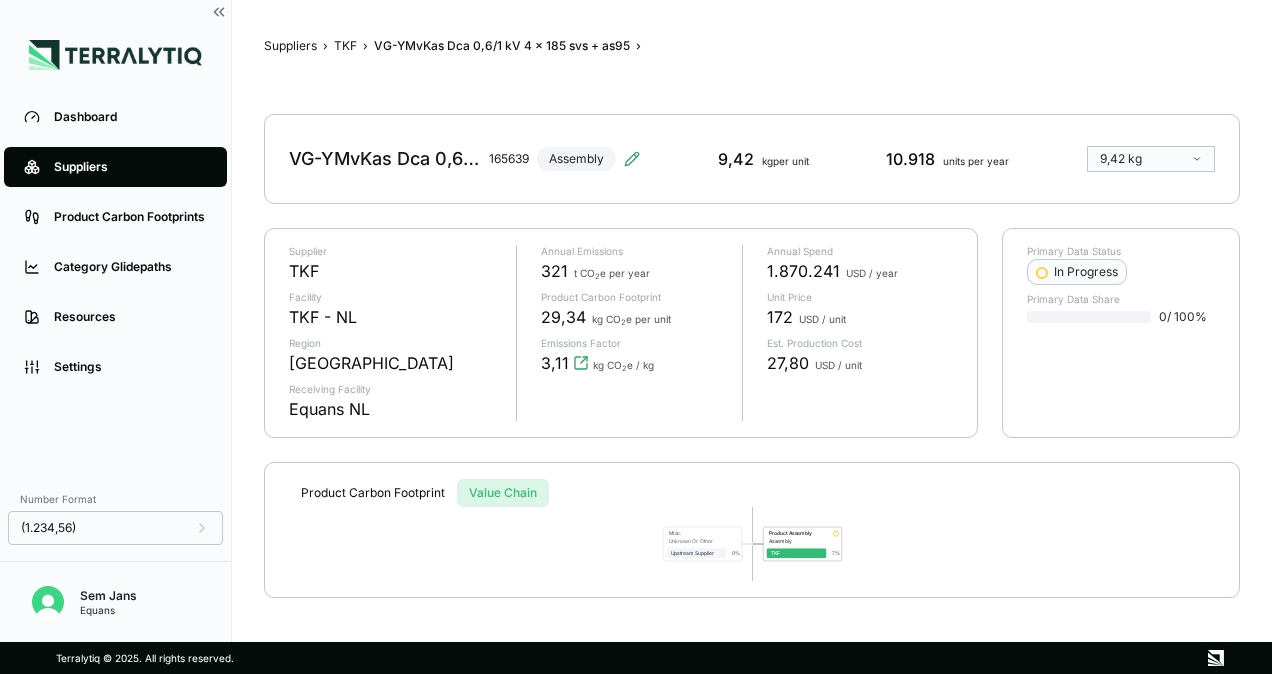 click on "Suppliers › TKF › VG-YMvKas Dca 0,6/1 kV 4 x 185 svs + as95 › VG-YMvKas Dca 0,6/1 kV 4 x 185 svs + as95 165639 Assembly 9,42 kg  per unit 10.918 units per year 9,42   kg Supplier TKF Facility TKF - NL Region [GEOGRAPHIC_DATA] Receiving Facility Equans NL Annual Emissions 321 t CO 2 e per year Product Carbon Footprint 29,34 kg CO 2 e per unit Emissions Factor 3,11 kg CO 2 e / kg Annual Spend 1.870.241 USD / year Unit Price 172 USD / unit Est. Production Cost 27,80 USD / unit Primary Data Status In Progress Primary Data Share 0  /   100 % Product Carbon Footprint Value Chain Copper Conductor Copper Upstream Supplier 88 % Filler Material Polypropylene Upstream Supplier 0 % Misc. Unknown Or Other Upstream Supplier 0 % PVC Insulation Polyvinyl Chloride Upstream Supplier 5 % PVC Outer Sheath Polyvinyl Chloride Upstream Supplier 0 % Product Assembly Assembly TKF 7 % Press enter or space to select a node. You can then use the arrow keys to move the node around.  Press delete to remove it and escape to cancel." at bounding box center (752, 321) 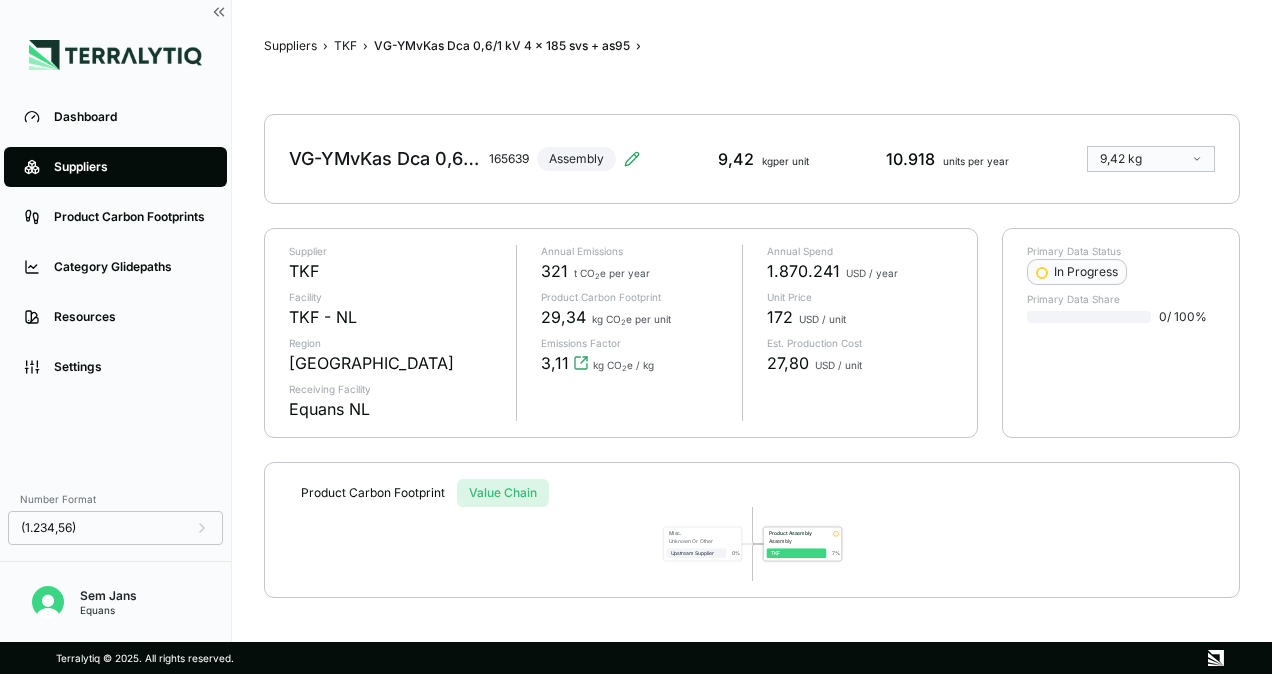 click on "TKF" at bounding box center (797, 553) 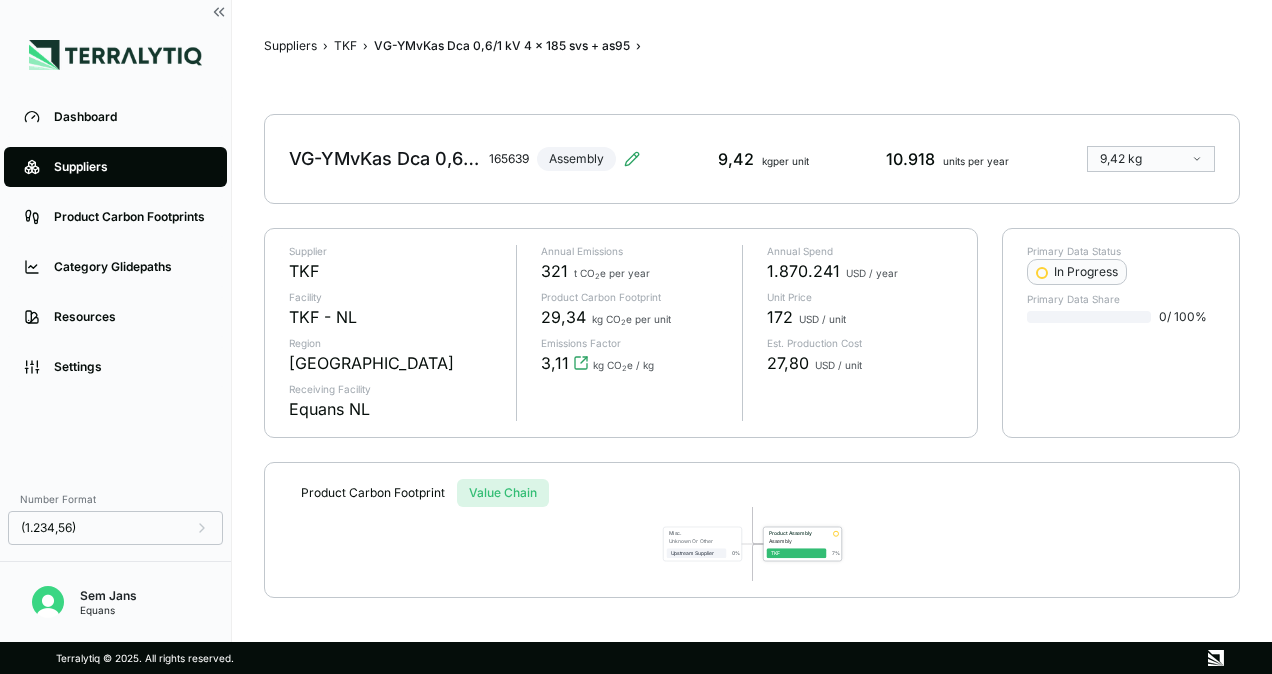 click on "Assembly" at bounding box center (798, 541) 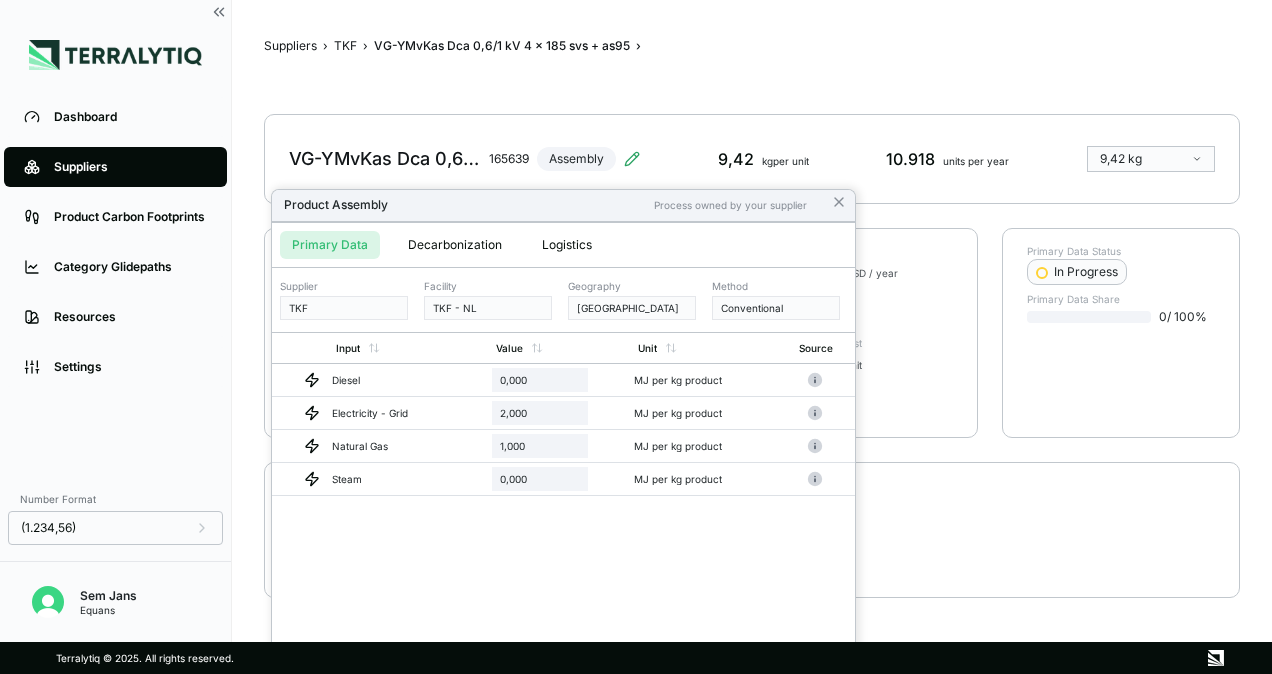 click at bounding box center (636, 337) 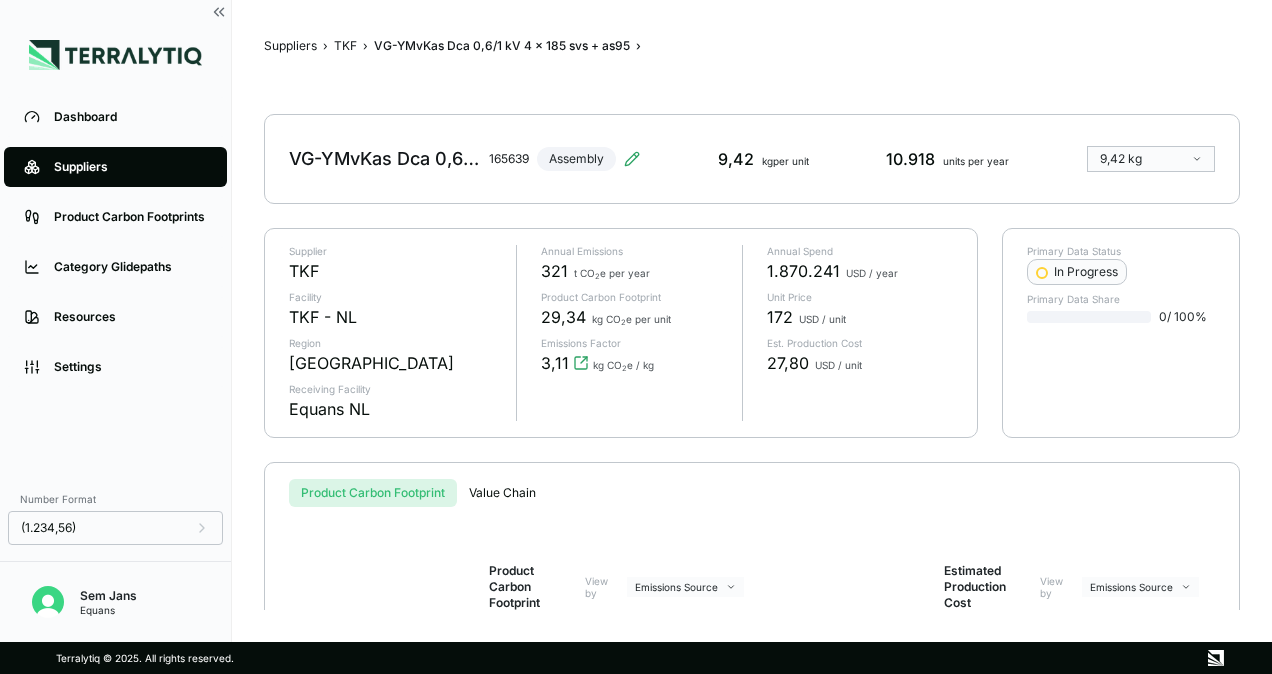 click on "Product Carbon Footprint" at bounding box center [373, 493] 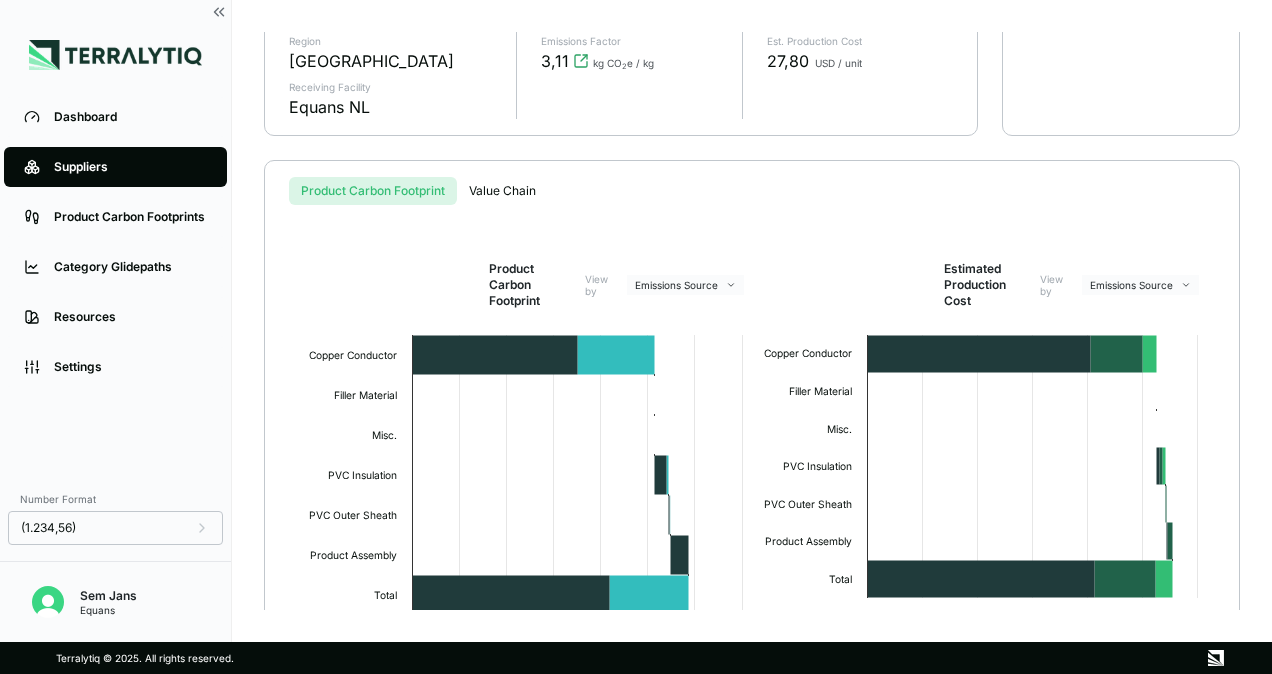 scroll, scrollTop: 432, scrollLeft: 0, axis: vertical 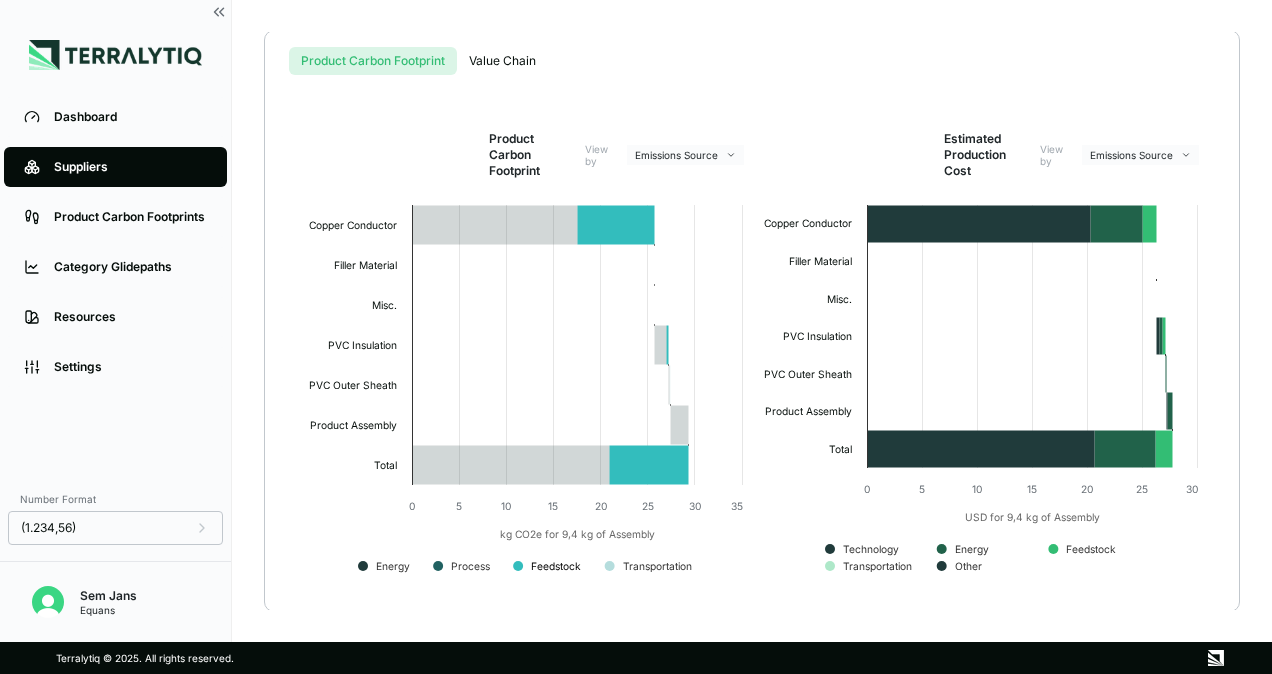 click 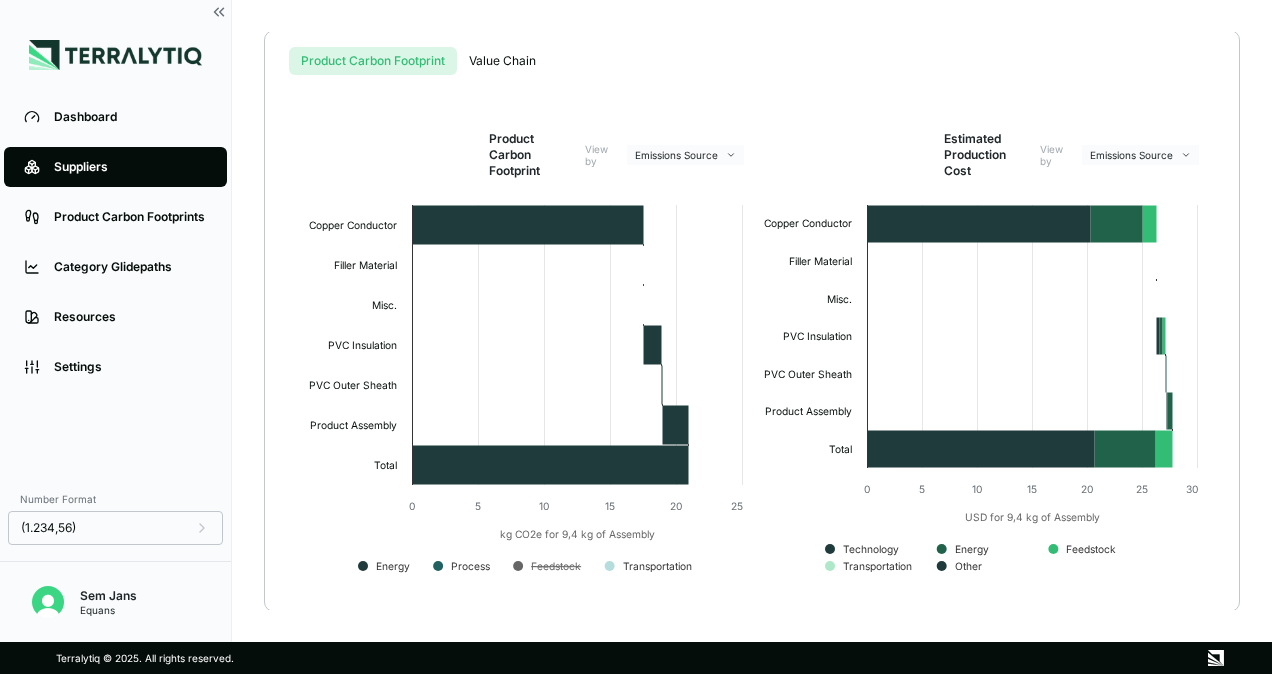 click 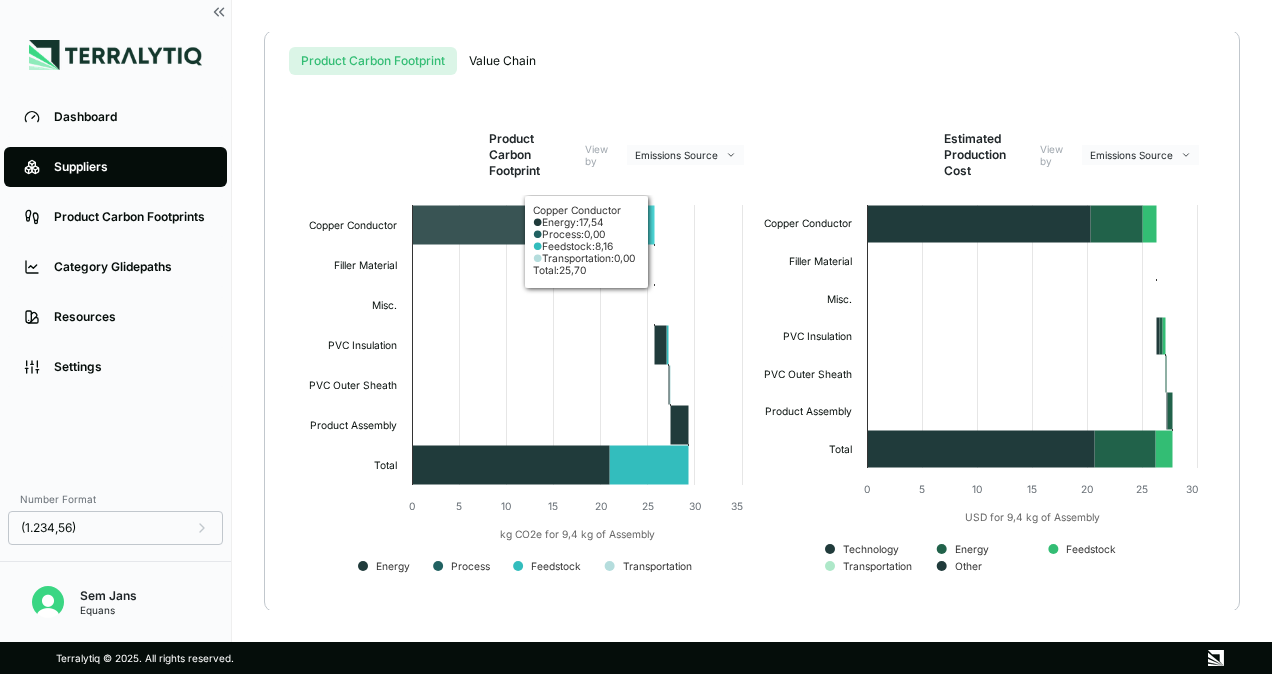 click 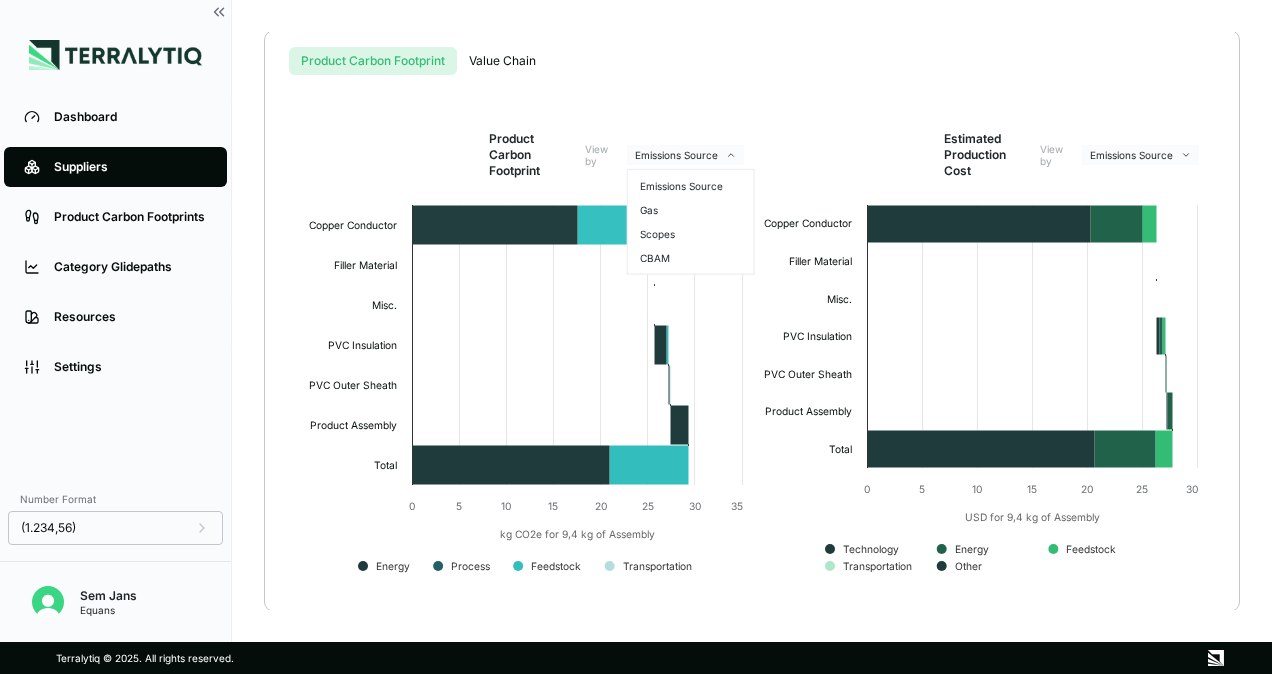 click on "Dashboard Suppliers Product Carbon Footprints Category Glidepaths Resources Settings Number Format (1.234,56) Sem Jans Equans Suppliers › TKF › VG-YMvKas Dca 0,6/1 kV 4 x 185 svs + as95 › VG-YMvKas Dca 0,6/1 kV 4 x 185 svs + as95 165639 Assembly 9,42 kg  per unit 10.918 units per year 9,42   kg Supplier TKF Facility TKF - NL Region [GEOGRAPHIC_DATA] Receiving Facility Equans NL Annual Emissions 321 t CO 2 e per year Product Carbon Footprint 29,34 kg CO 2 e per unit Emissions Factor 3,11 kg CO 2 e / kg Annual Spend 1.870.241 USD / year Unit Price 172 USD / unit Est. Production Cost 27,80 USD / unit Primary Data Status In Progress Primary Data Share 0  /   100 % Product Carbon Footprint Value Chain Product Carbon Footprint View by Emissions Source Created with Highcharts 11.4.8 kg CO2e for 9,4 kg of Assembly Energy Process Feedstock Transportation Copper Conductor Filler Material Misc. PVC Insulation PVC Outer Sheath Product Assembly Total 0 5 10 15 20 25 30 35 [DOMAIN_NAME] Estimated Production Cost View by 0" at bounding box center [636, 337] 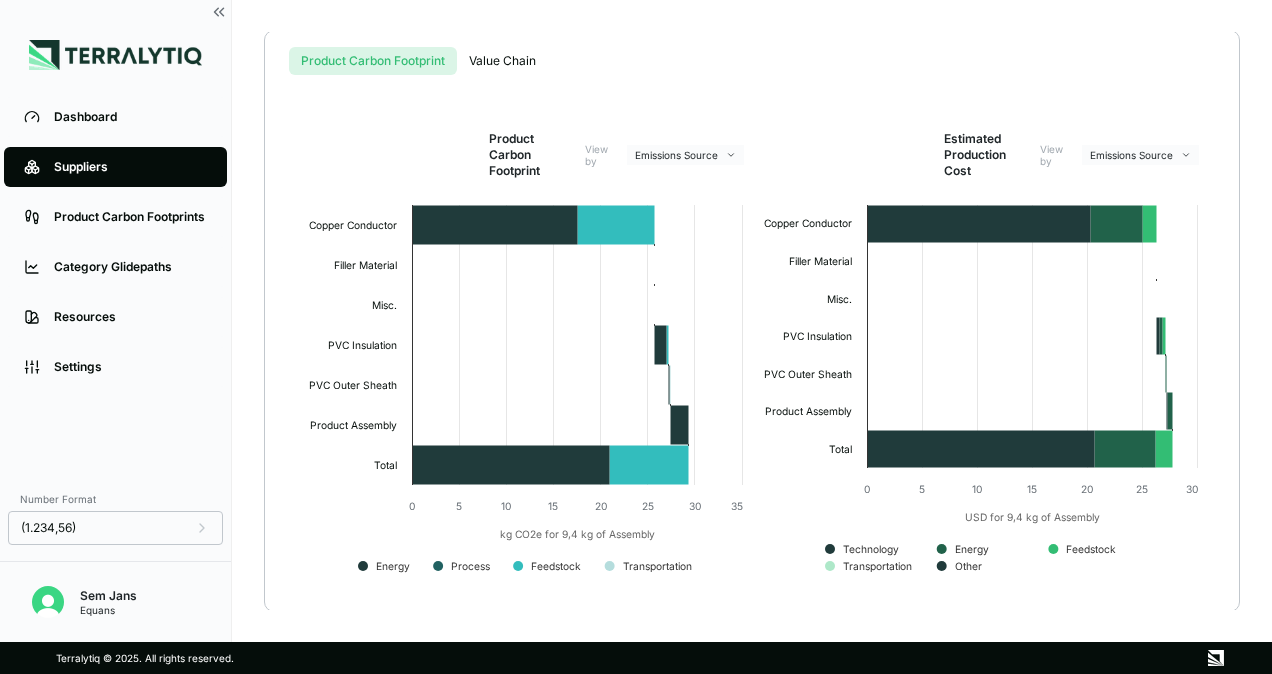 click on "Dashboard Suppliers Product Carbon Footprints Category Glidepaths Resources Settings Number Format (1.234,56) Sem Jans Equans Suppliers › TKF › VG-YMvKas Dca 0,6/1 kV 4 x 185 svs + as95 › VG-YMvKas Dca 0,6/1 kV 4 x 185 svs + as95 165639 Assembly 9,42 kg  per unit 10.918 units per year 9,42   kg Supplier TKF Facility TKF - NL Region [GEOGRAPHIC_DATA] Receiving Facility Equans NL Annual Emissions 321 t CO 2 e per year Product Carbon Footprint 29,34 kg CO 2 e per unit Emissions Factor 3,11 kg CO 2 e / kg Annual Spend 1.870.241 USD / year Unit Price 172 USD / unit Est. Production Cost 27,80 USD / unit Primary Data Status In Progress Primary Data Share 0  /   100 % Product Carbon Footprint Value Chain Product Carbon Footprint View by Emissions Source Created with Highcharts 11.4.8 kg CO2e for 9,4 kg of Assembly Energy Process Feedstock Transportation Copper Conductor Filler Material Misc. PVC Insulation PVC Outer Sheath Product Assembly Total 0 5 10 15 20 25 30 35 [DOMAIN_NAME] Estimated Production Cost View by 0" at bounding box center (636, 337) 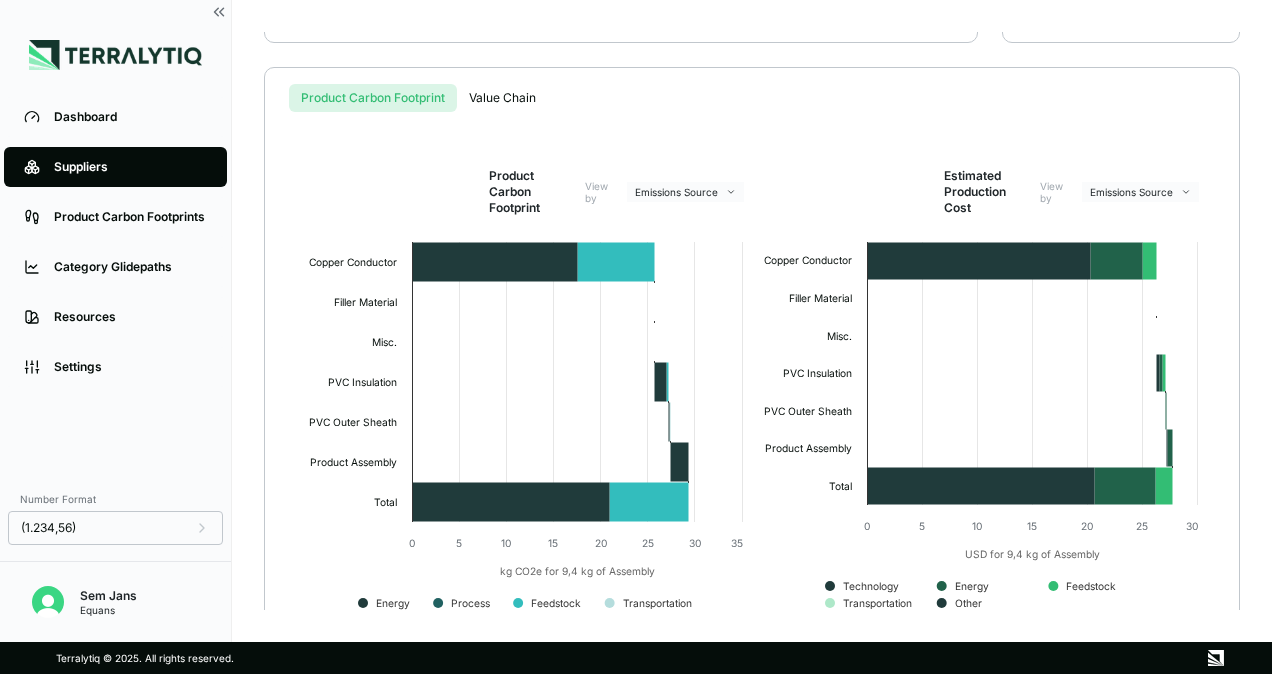 scroll, scrollTop: 432, scrollLeft: 0, axis: vertical 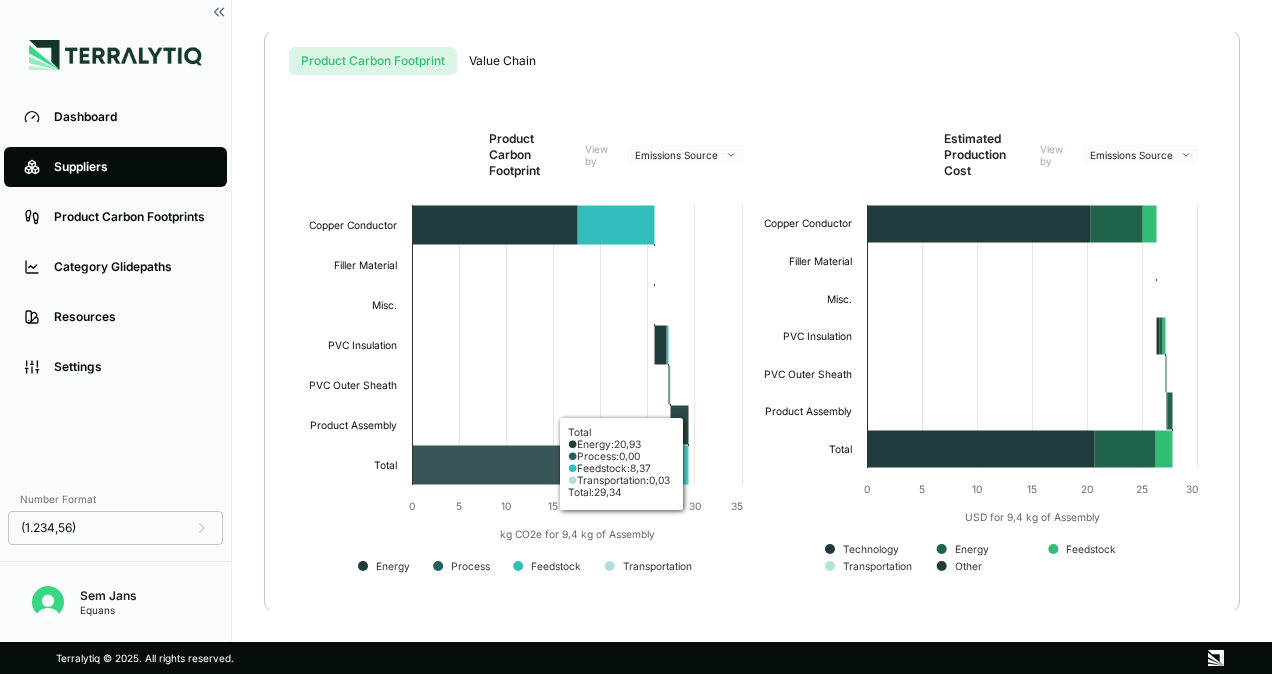 click 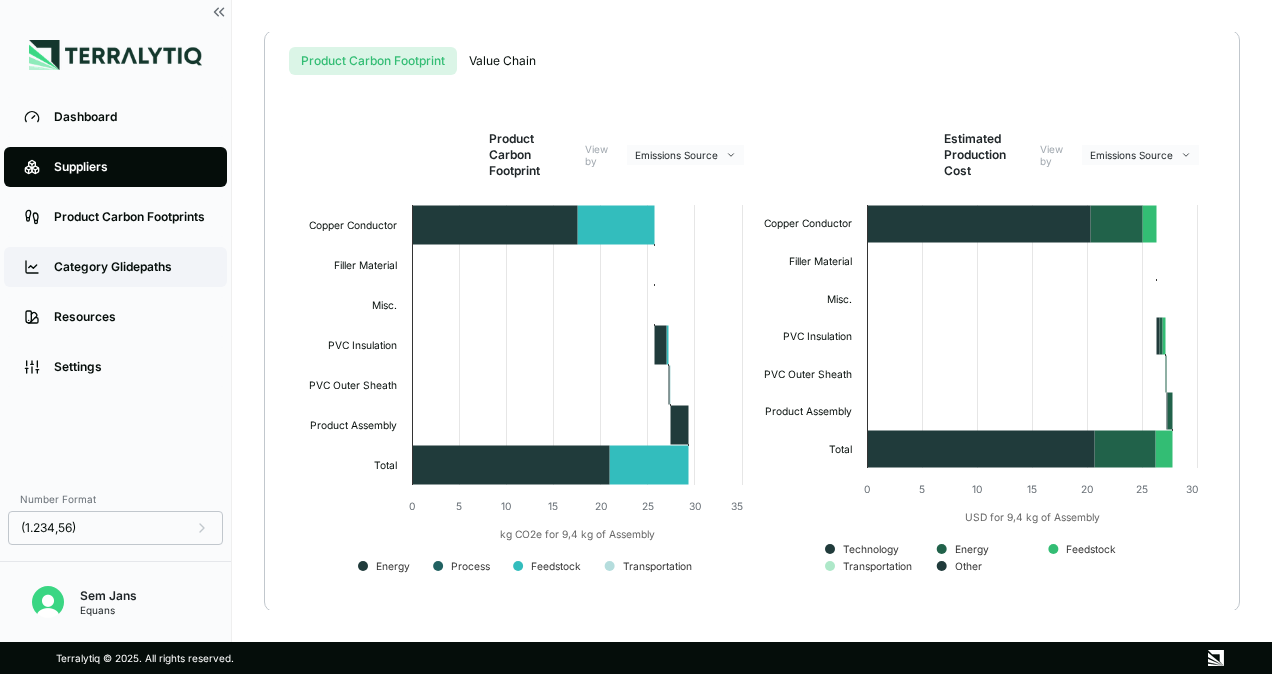 click on "Category Glidepaths" at bounding box center (130, 267) 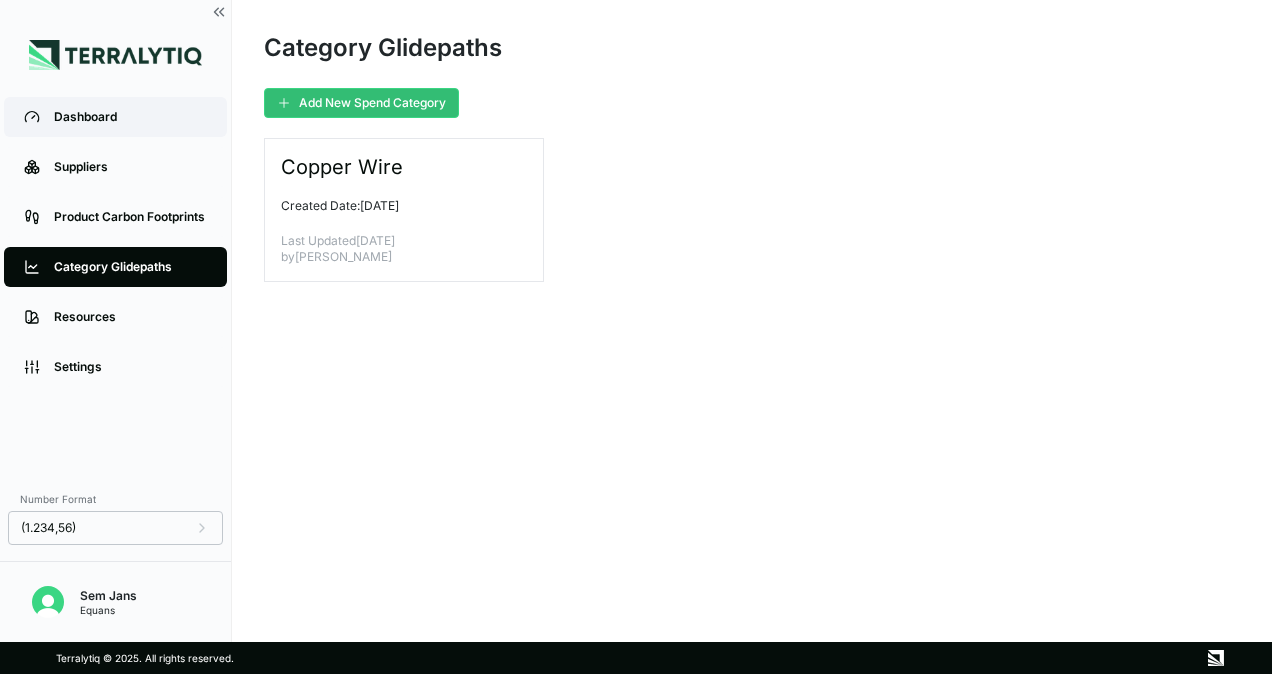 click on "Dashboard" at bounding box center (130, 117) 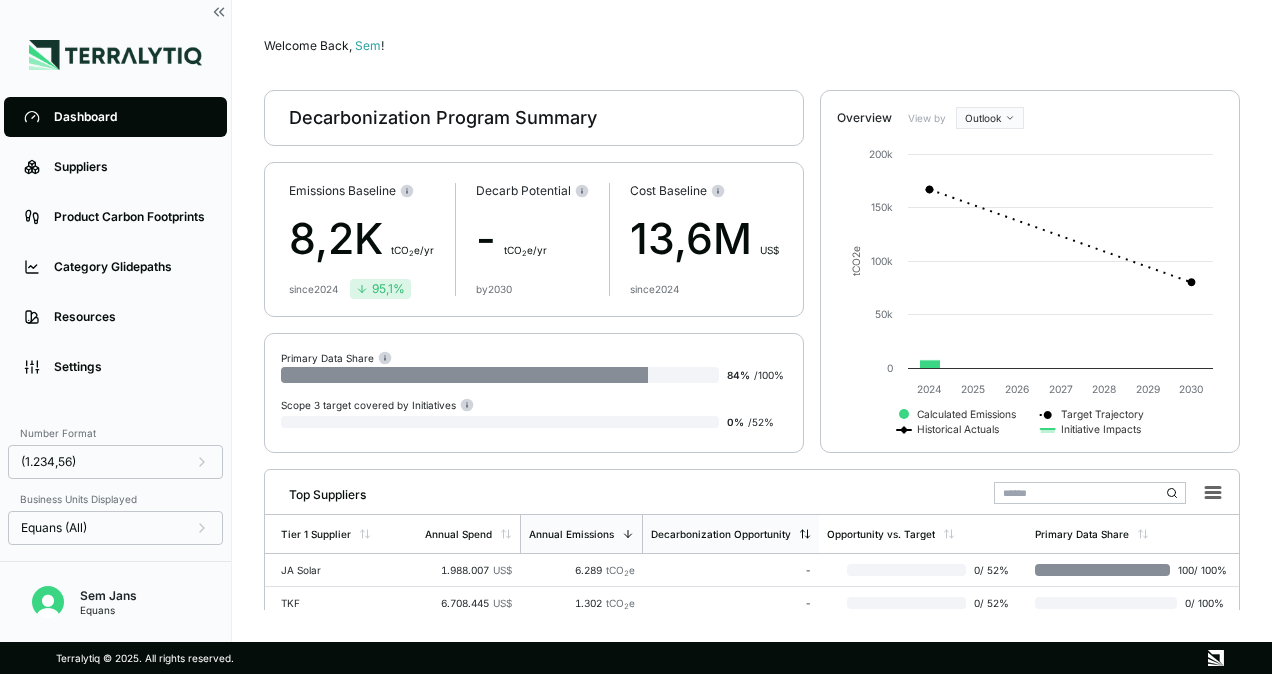 click on "Decarbonization Opportunity" at bounding box center [721, 534] 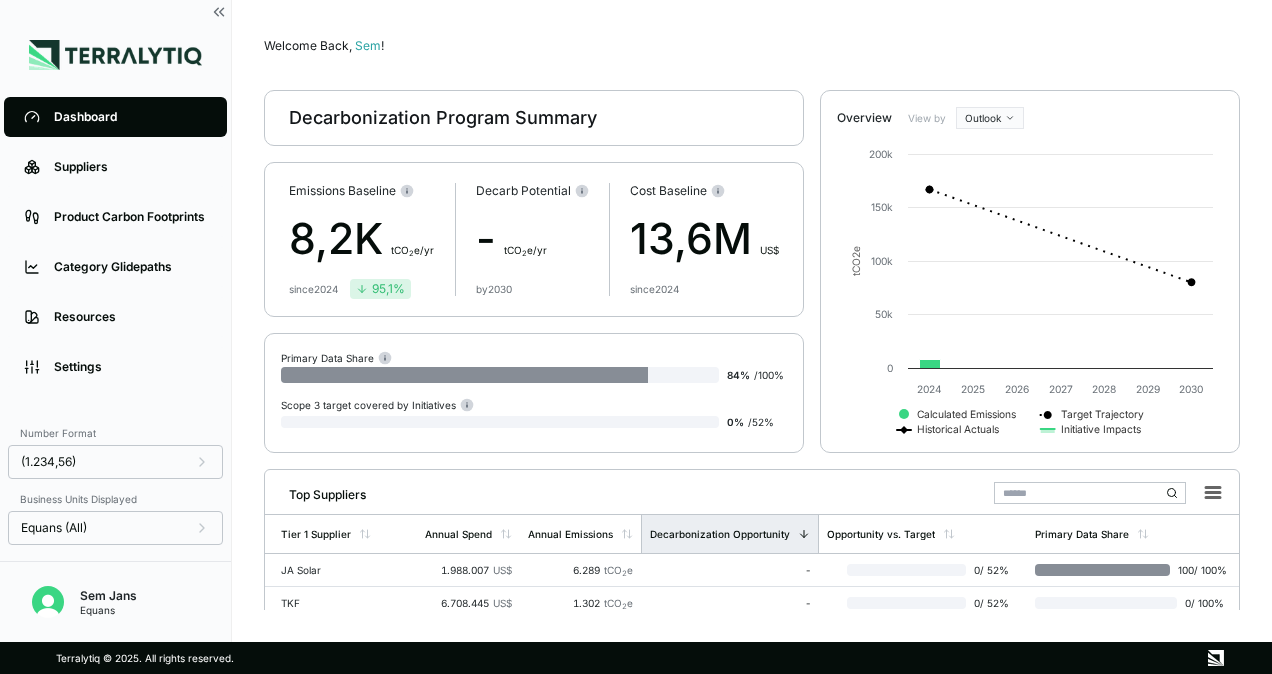 scroll, scrollTop: 143, scrollLeft: 0, axis: vertical 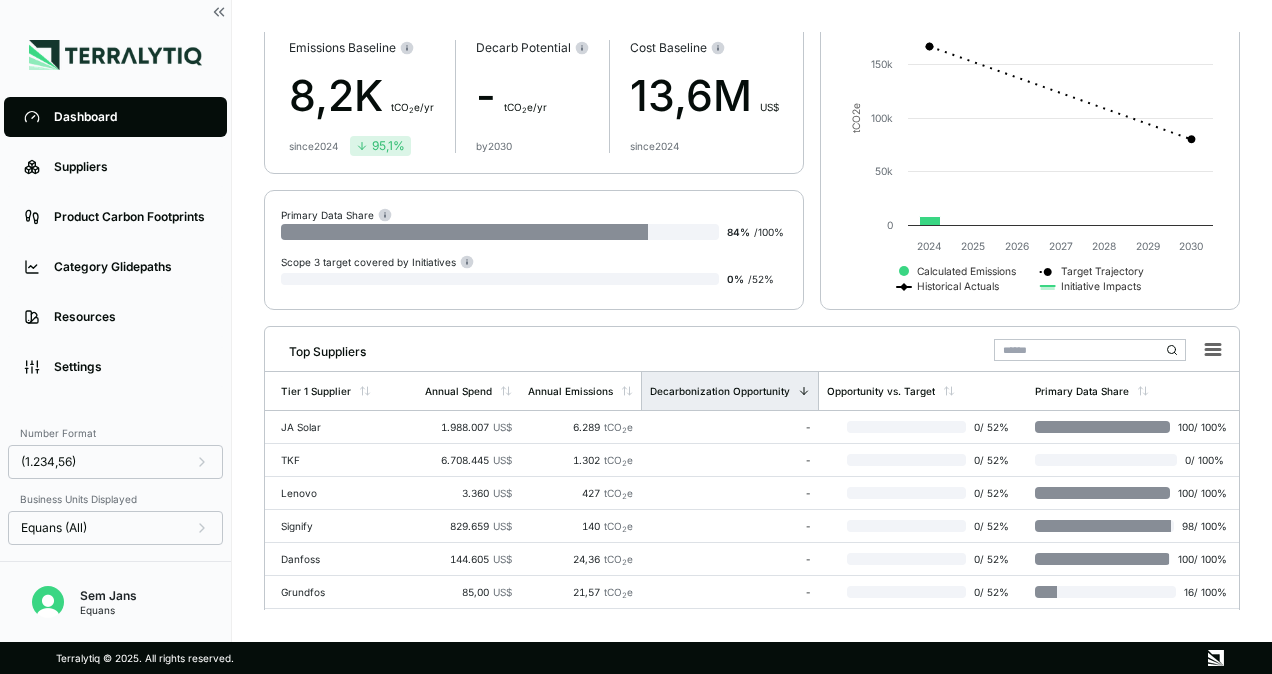 click on "Decarbonization Opportunity" at bounding box center [720, 391] 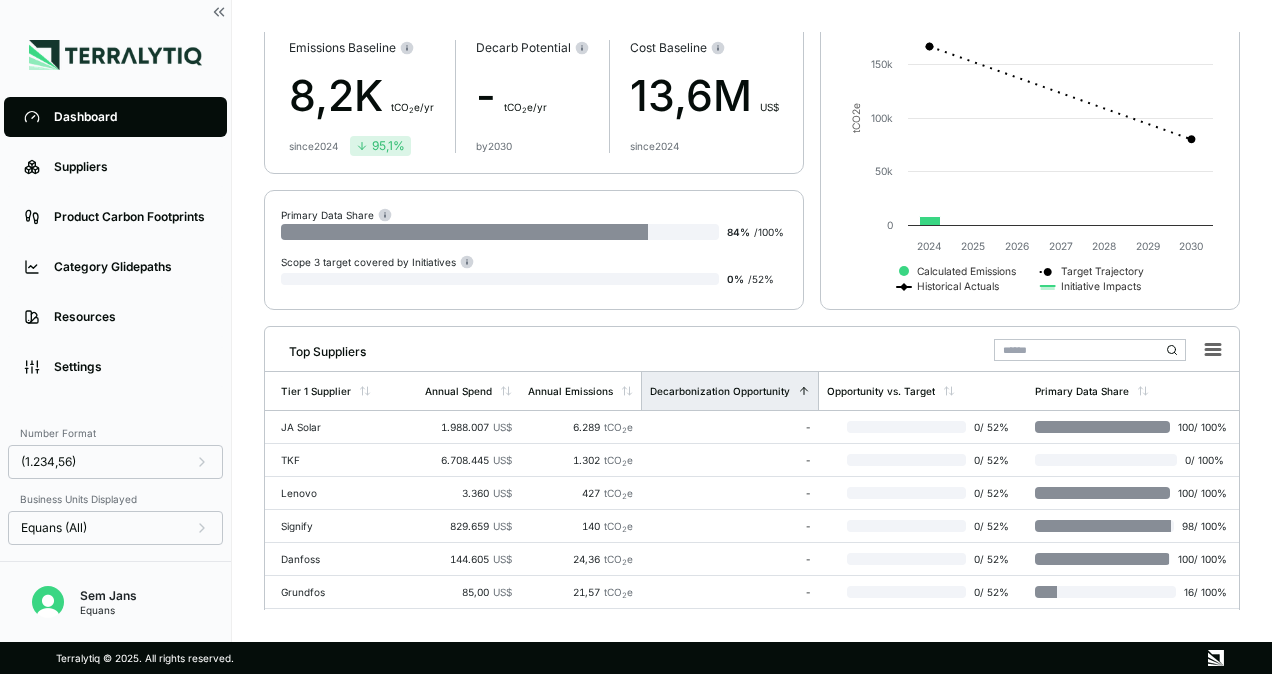 click on "Decarbonization Opportunity" at bounding box center (720, 391) 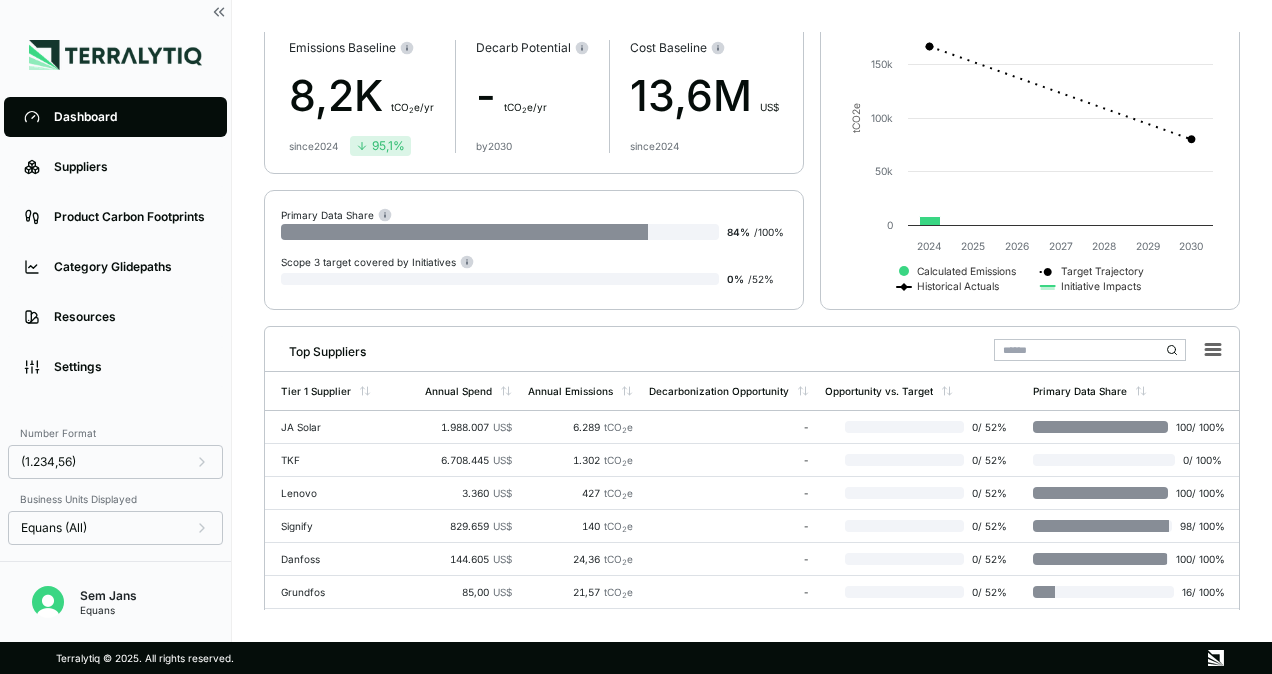 scroll, scrollTop: 0, scrollLeft: 0, axis: both 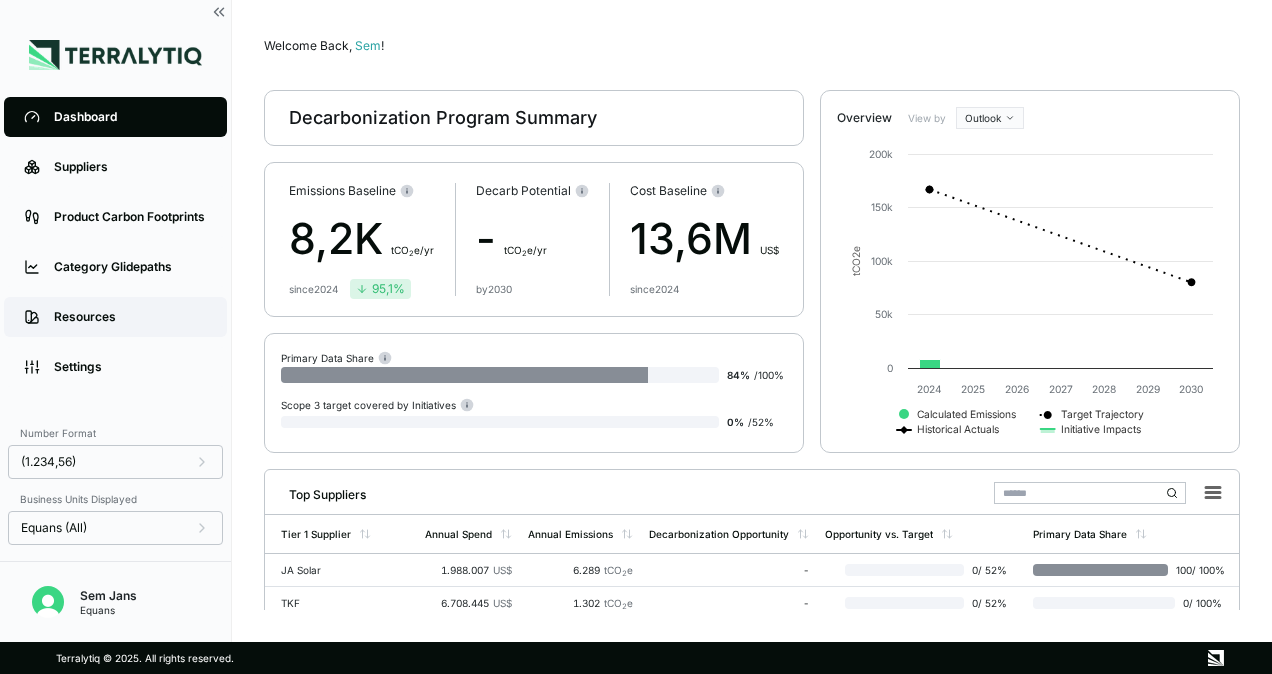click on "Resources" at bounding box center [115, 317] 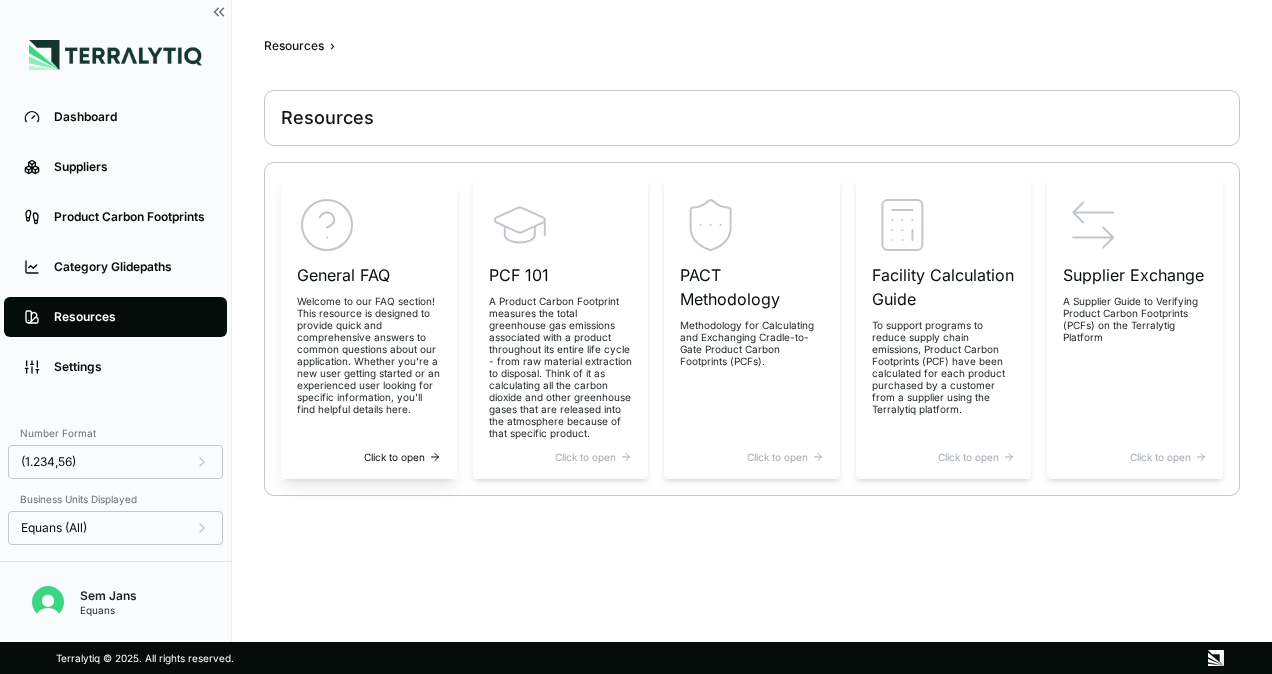 click on "Welcome to our FAQ section! This resource is designed to provide quick and comprehensive answers to common questions about our application. Whether you're a new user getting started or an experienced user looking for specific information, you'll find helpful details here." at bounding box center (369, 355) 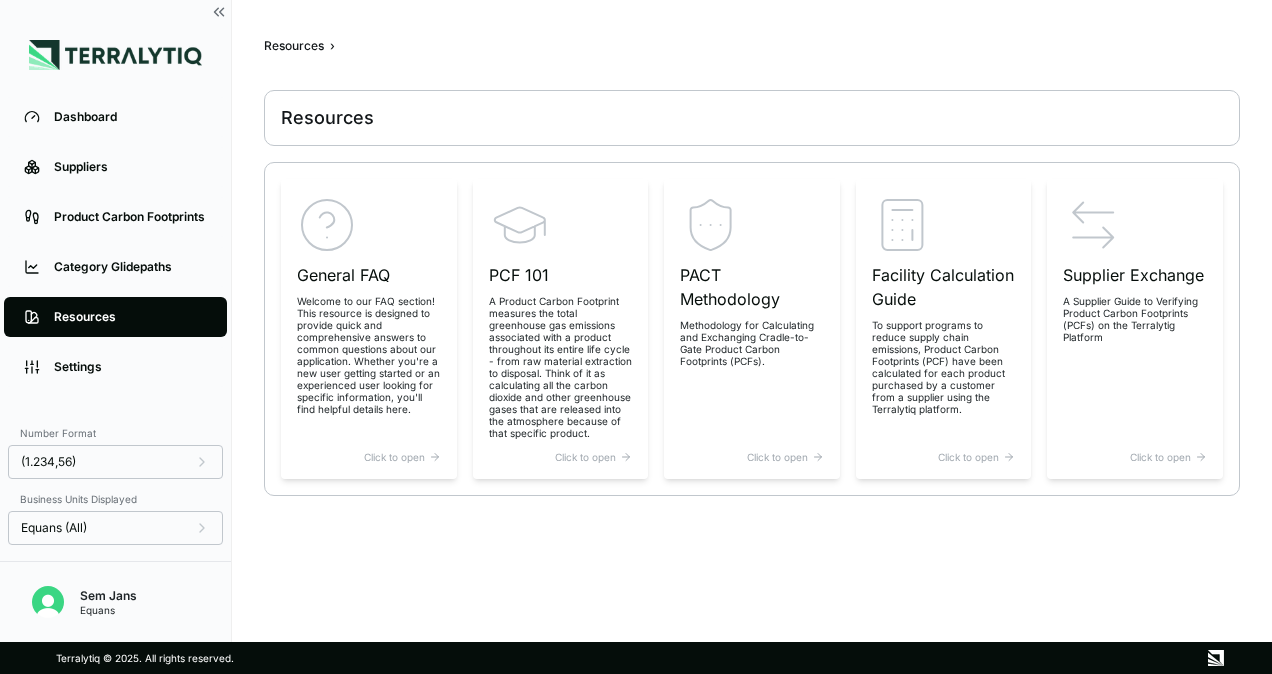 click on "Dashboard" at bounding box center [115, 117] 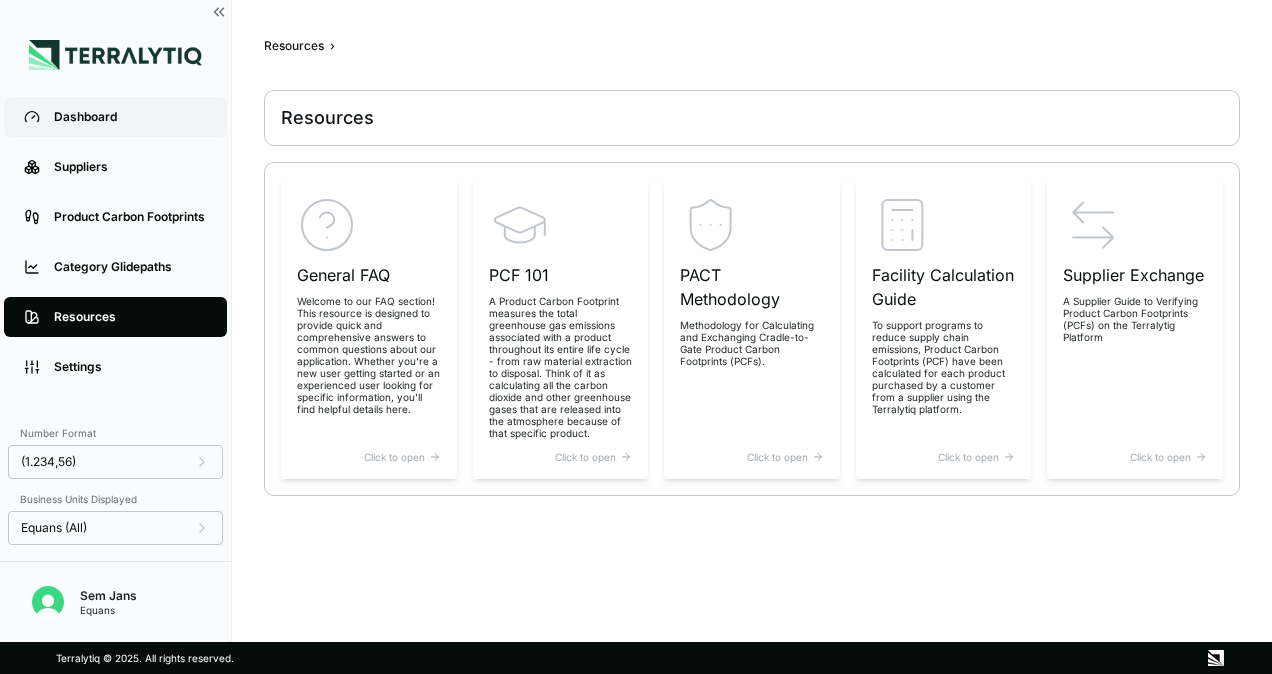click on "Dashboard" at bounding box center (115, 117) 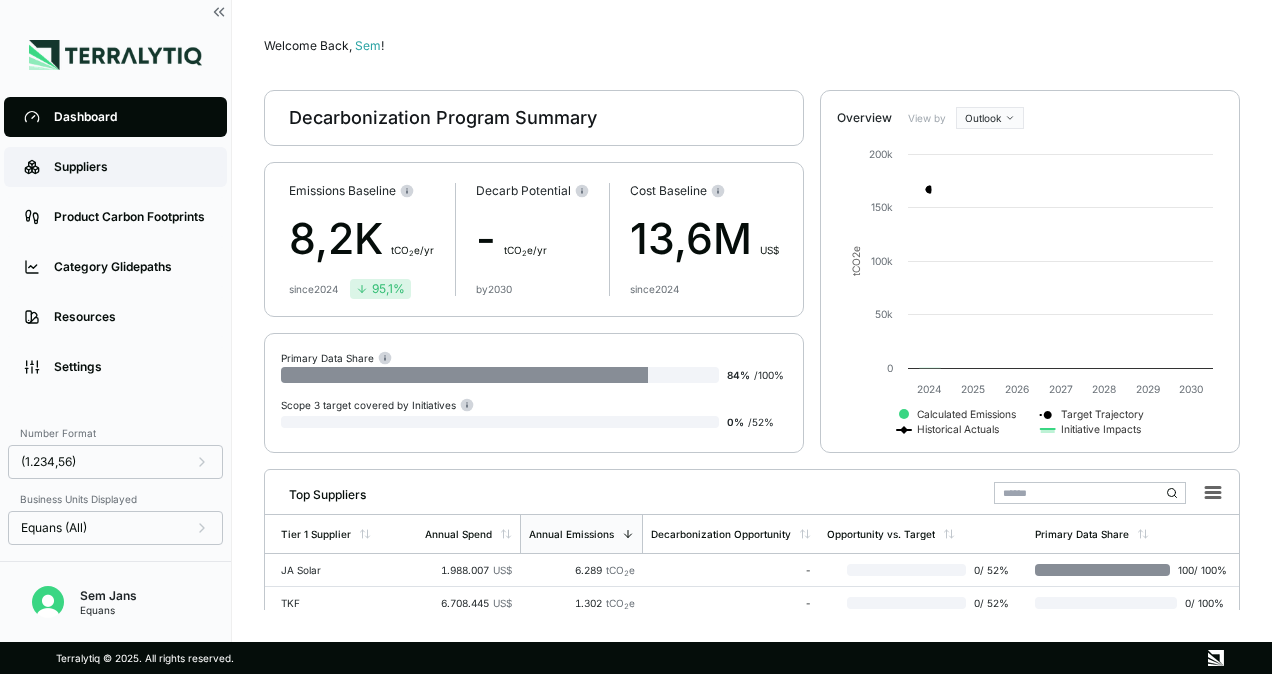 click on "Suppliers" at bounding box center [115, 167] 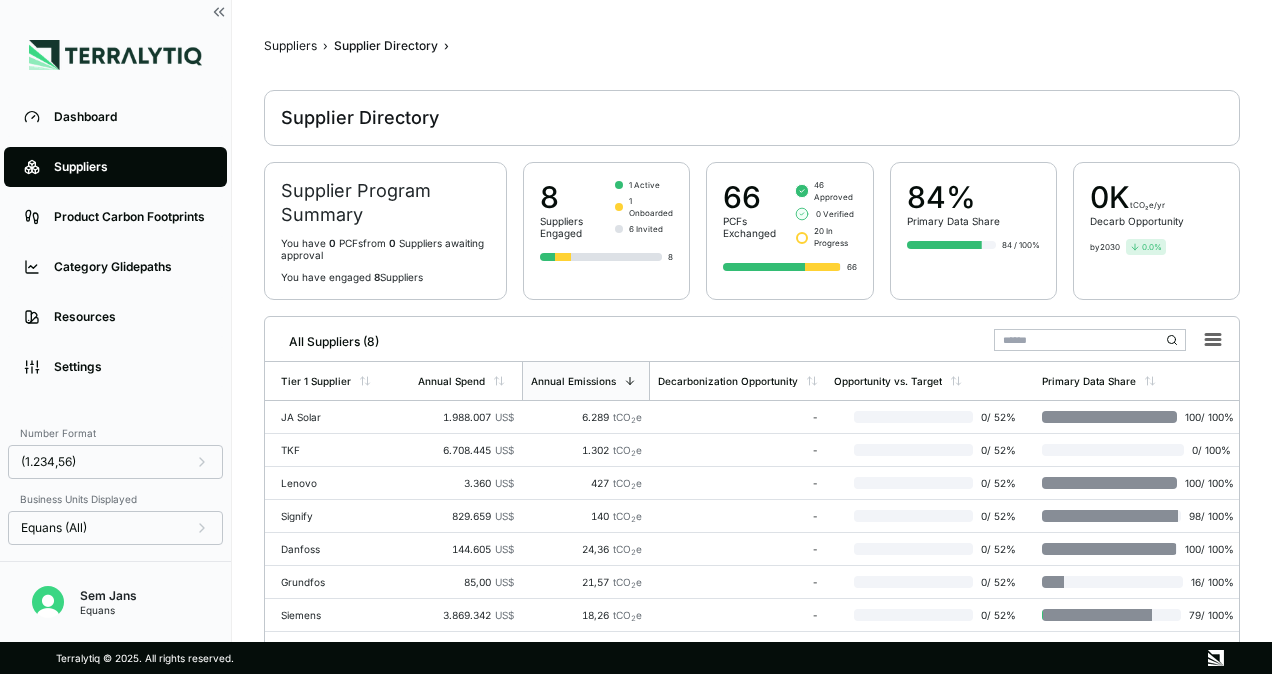 click on "84% Primary Data Share" at bounding box center (973, 203) 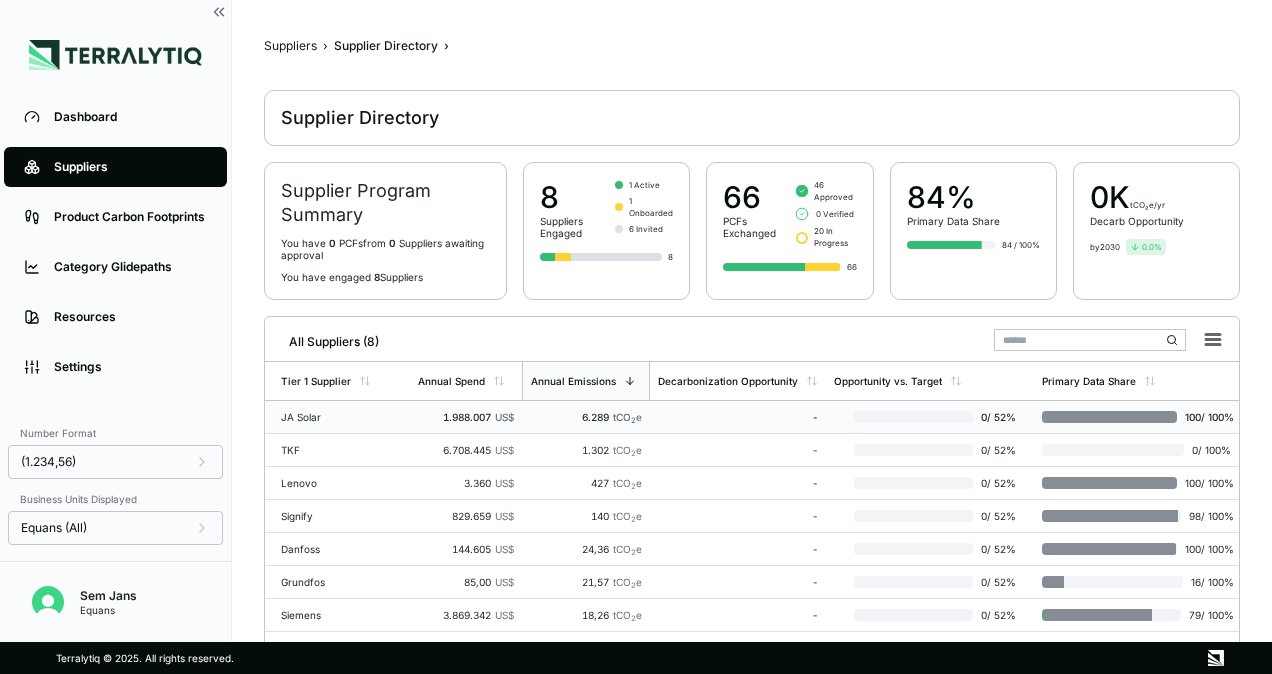 click on "-" at bounding box center [738, 417] 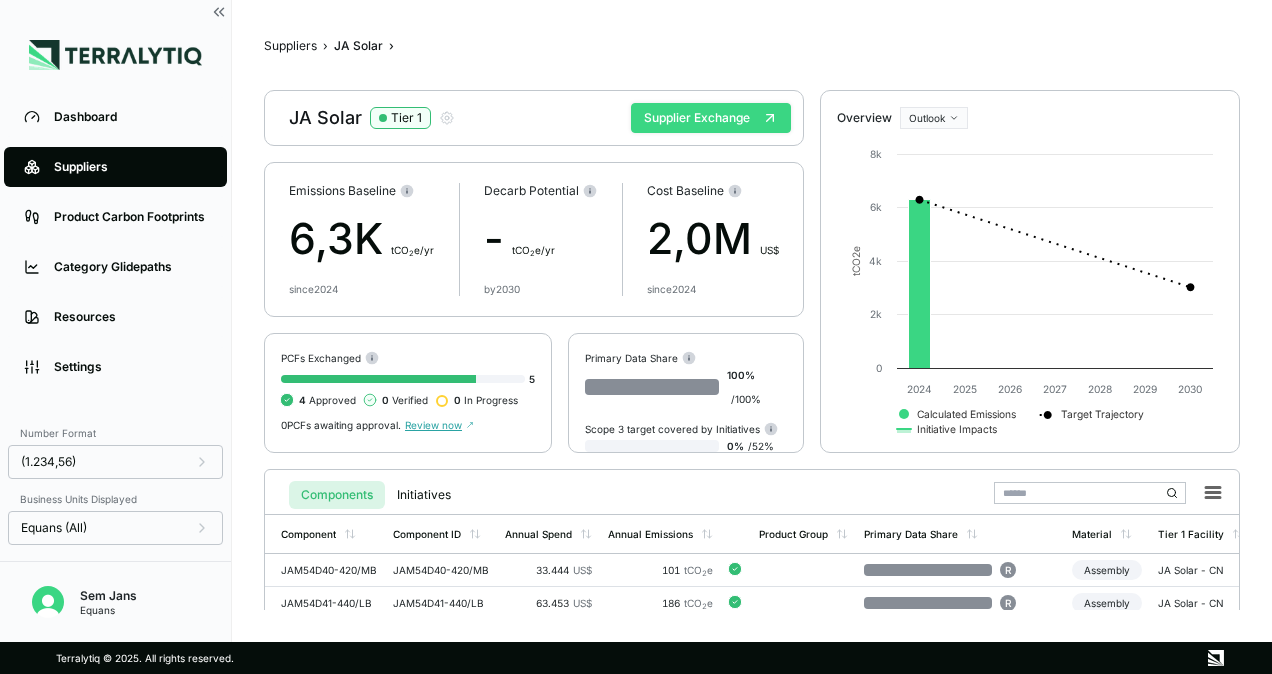 click on "Supplier Exchange" at bounding box center [711, 118] 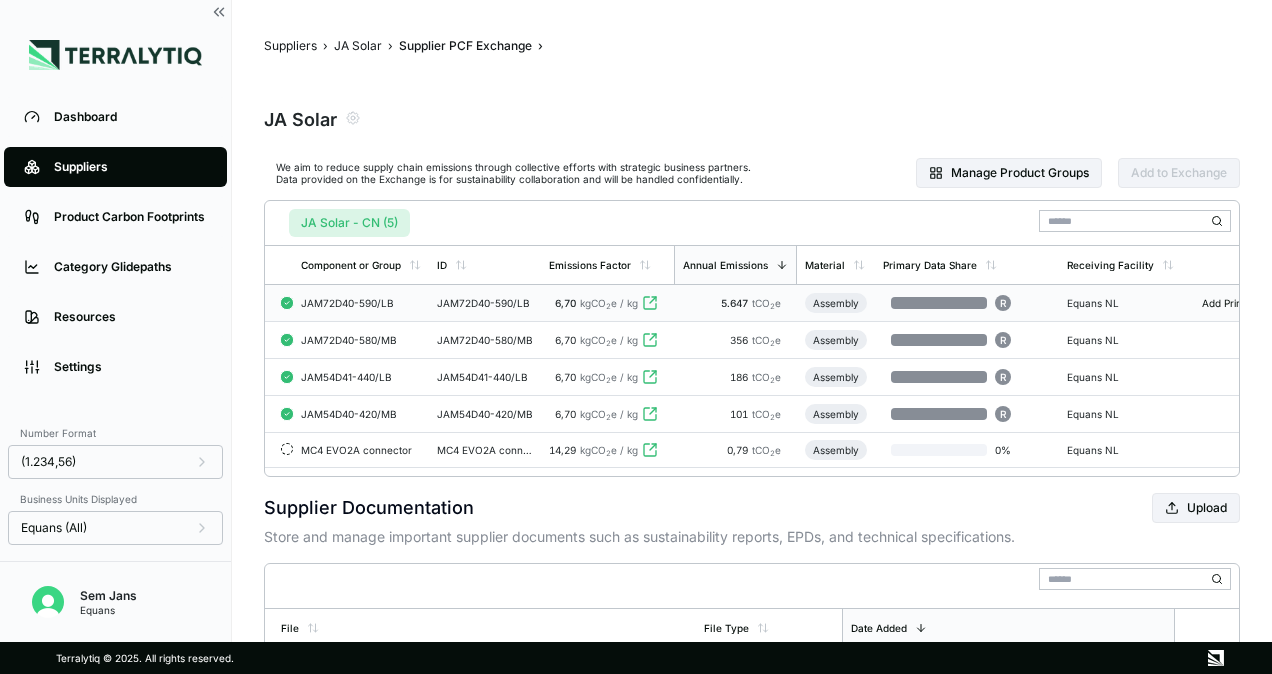 click on "JAM72D40-590/LB" at bounding box center (485, 303) 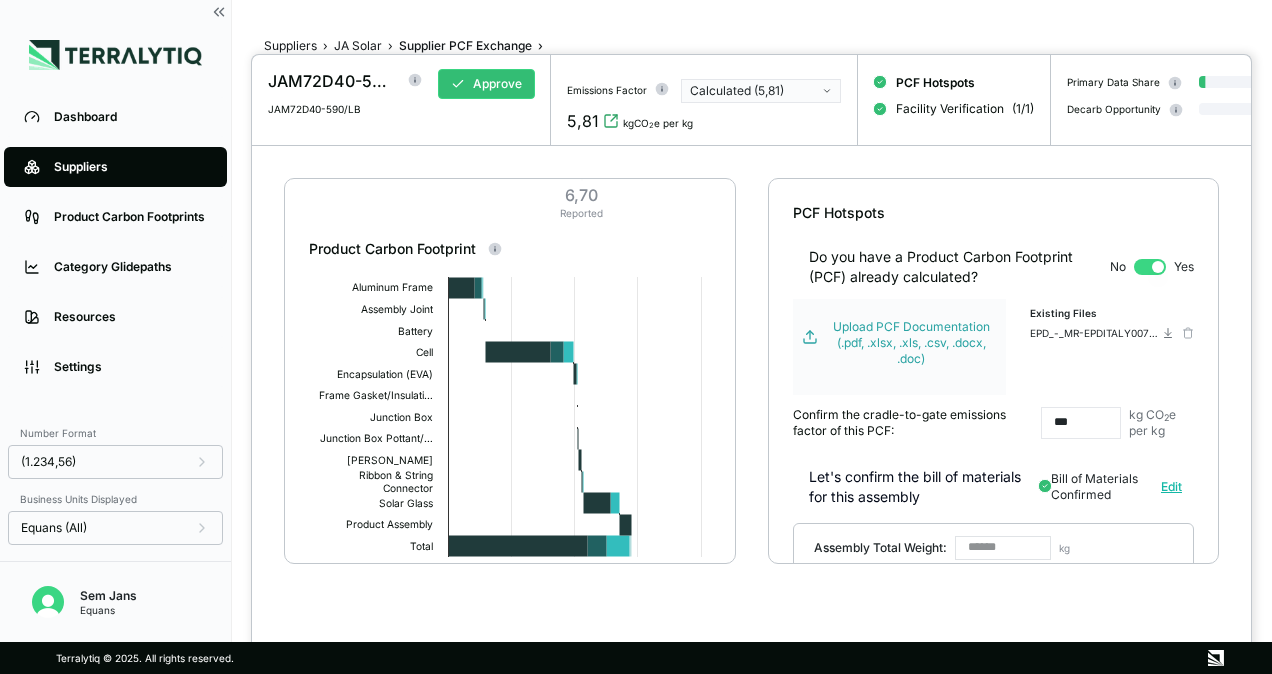 scroll, scrollTop: 142, scrollLeft: 0, axis: vertical 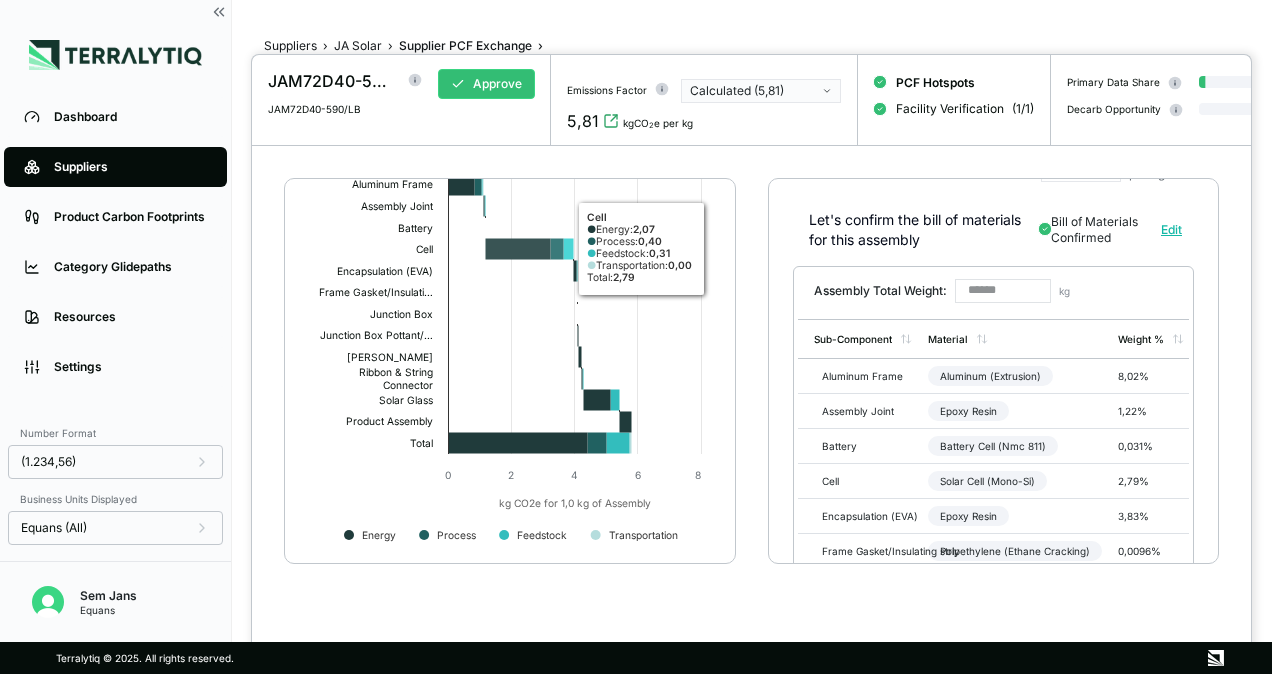 click 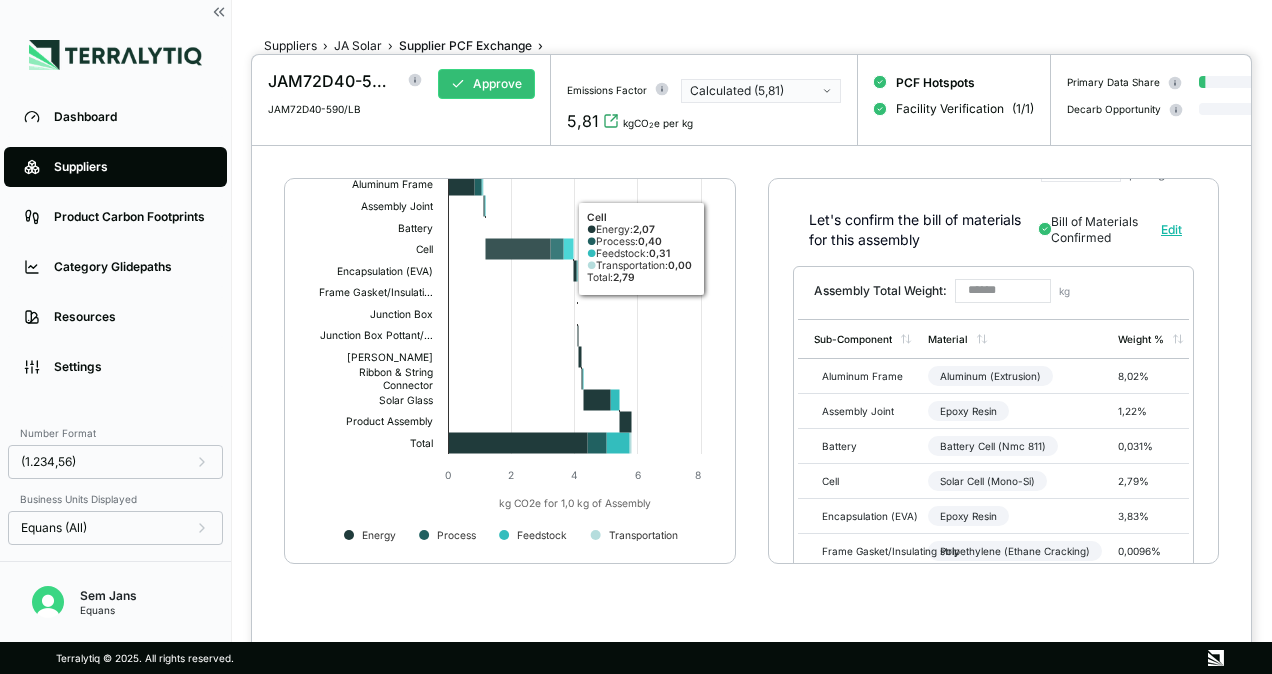 scroll, scrollTop: 0, scrollLeft: 0, axis: both 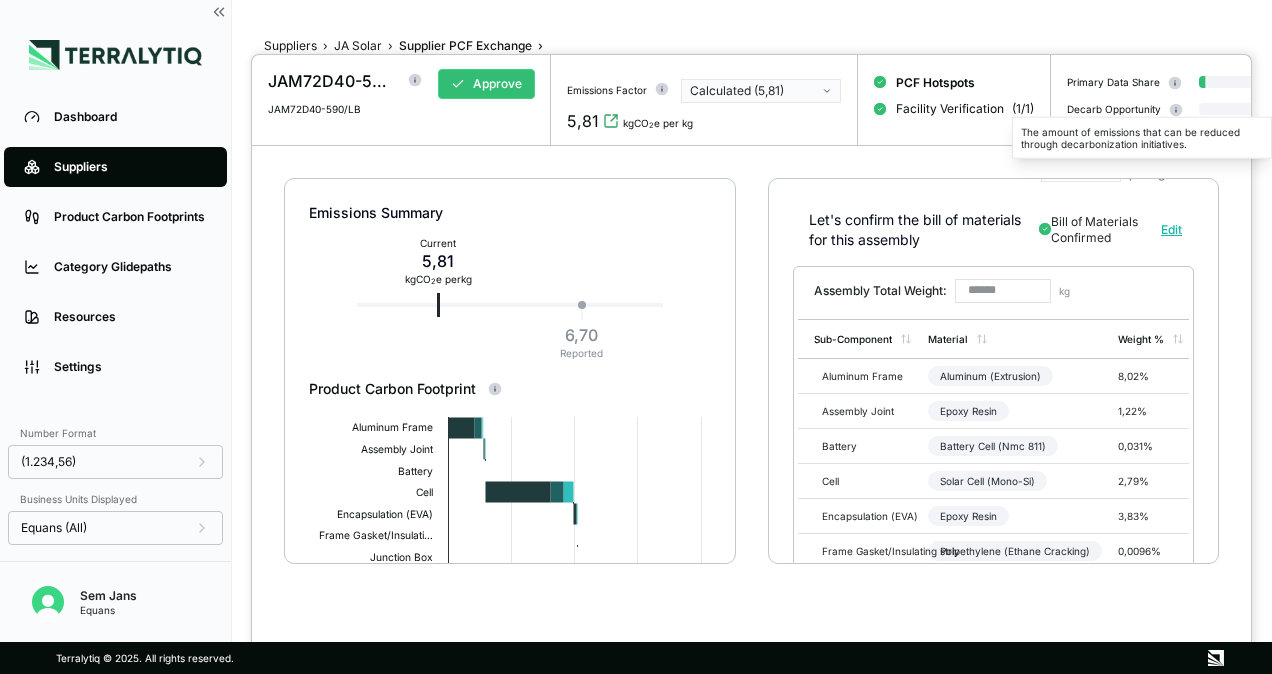 click 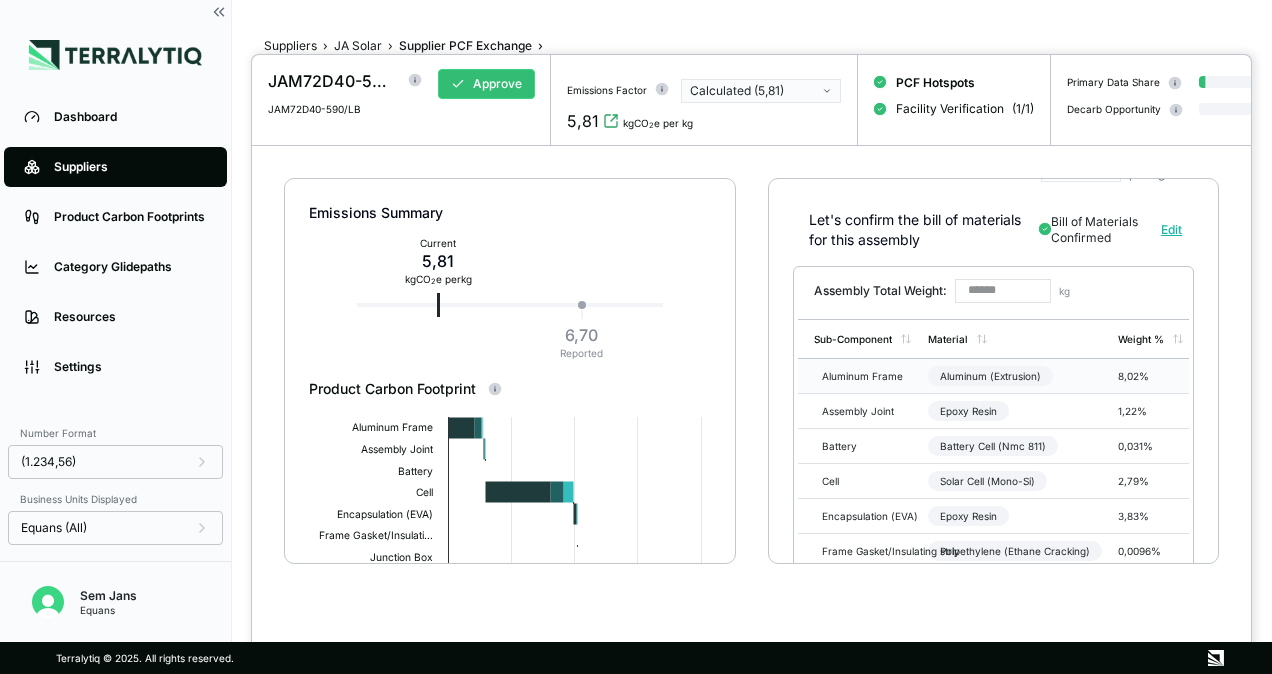 click on "Aluminum Frame" at bounding box center (862, 376) 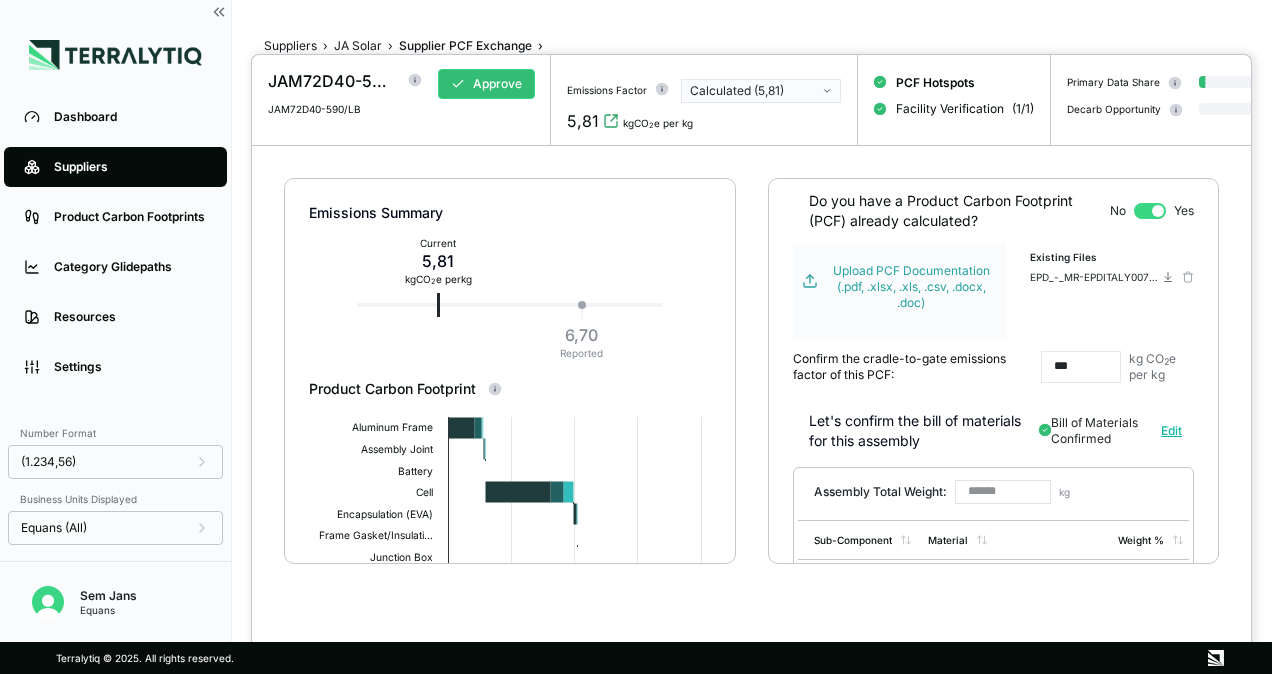 scroll, scrollTop: 0, scrollLeft: 0, axis: both 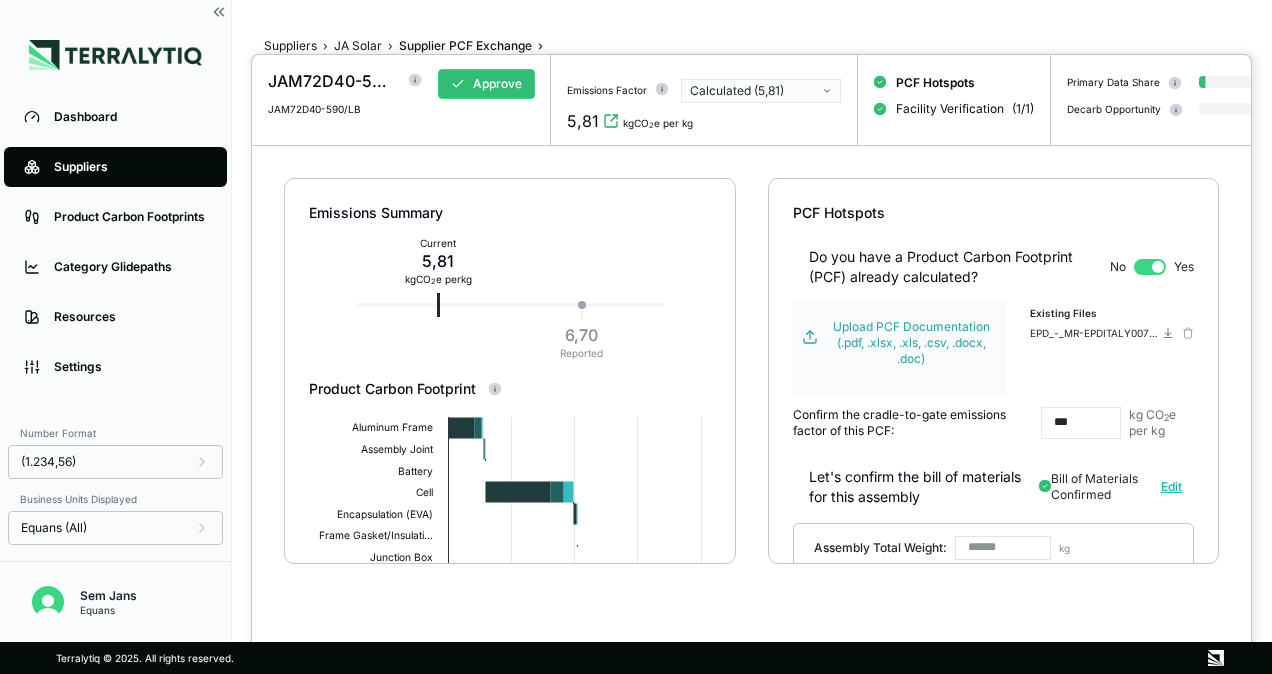 click on "Calculated (5,81)" at bounding box center [761, 91] 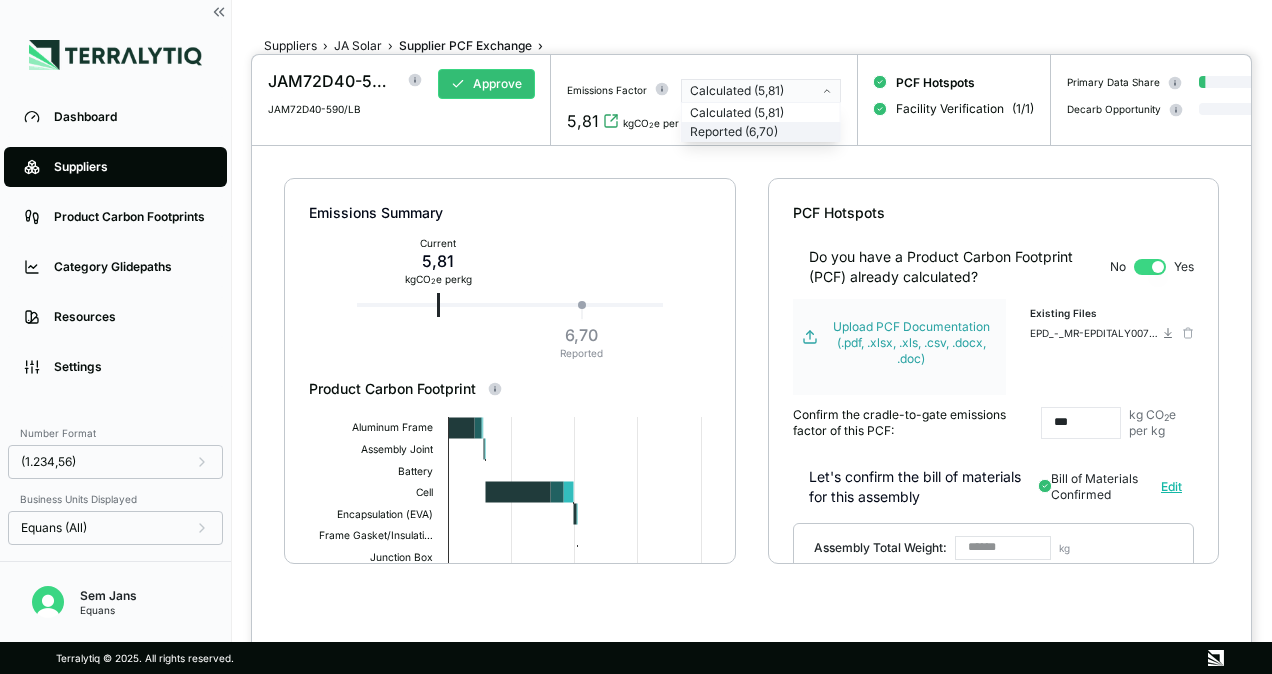 click on "Reported (6,70)" at bounding box center (761, 132) 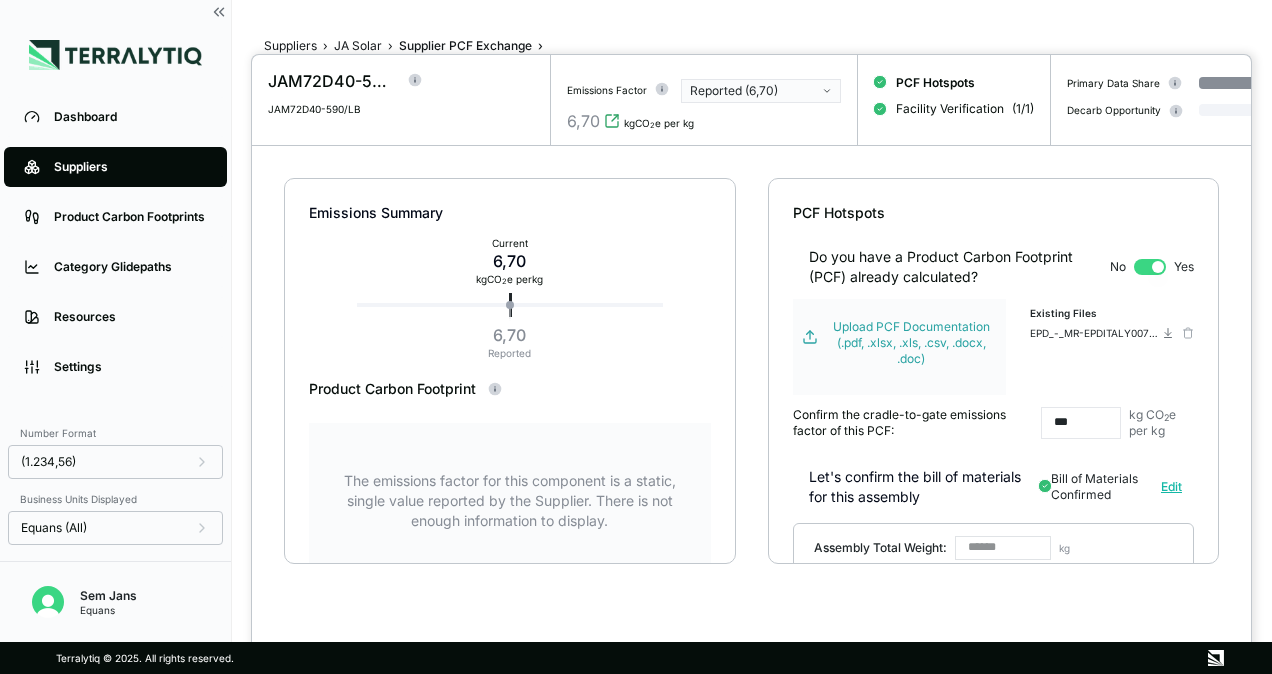 scroll, scrollTop: 16, scrollLeft: 0, axis: vertical 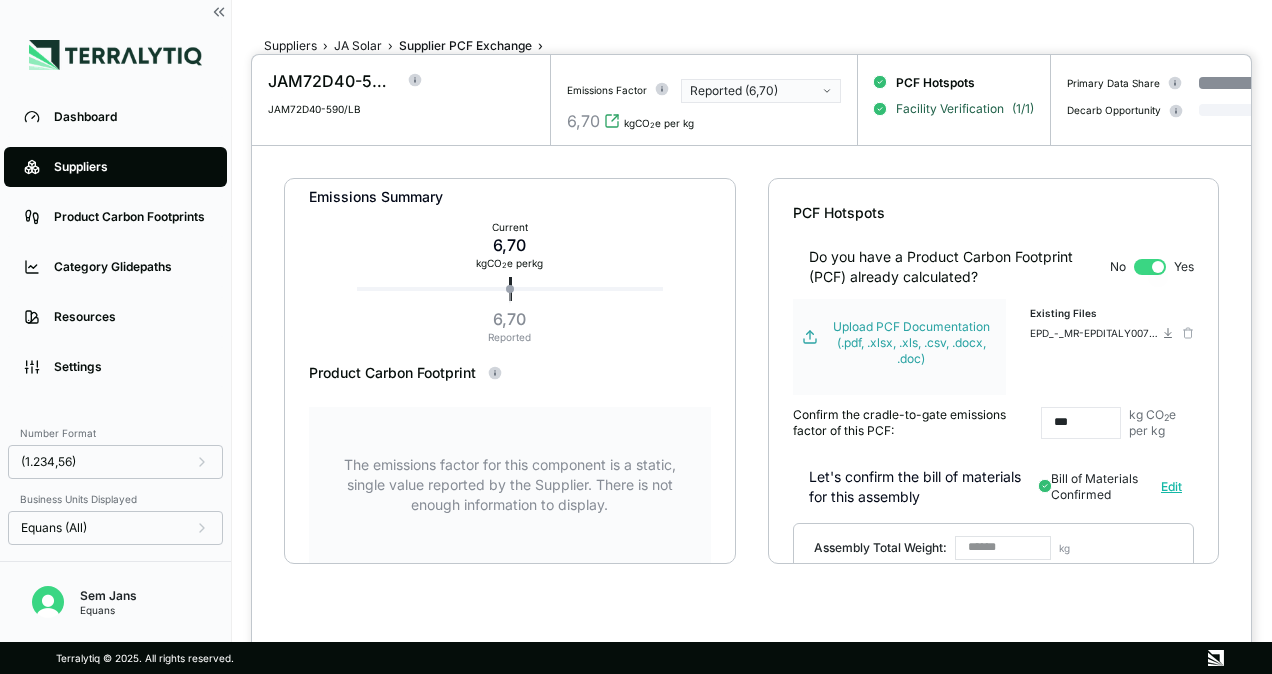 click on "Facility Verification" at bounding box center [950, 109] 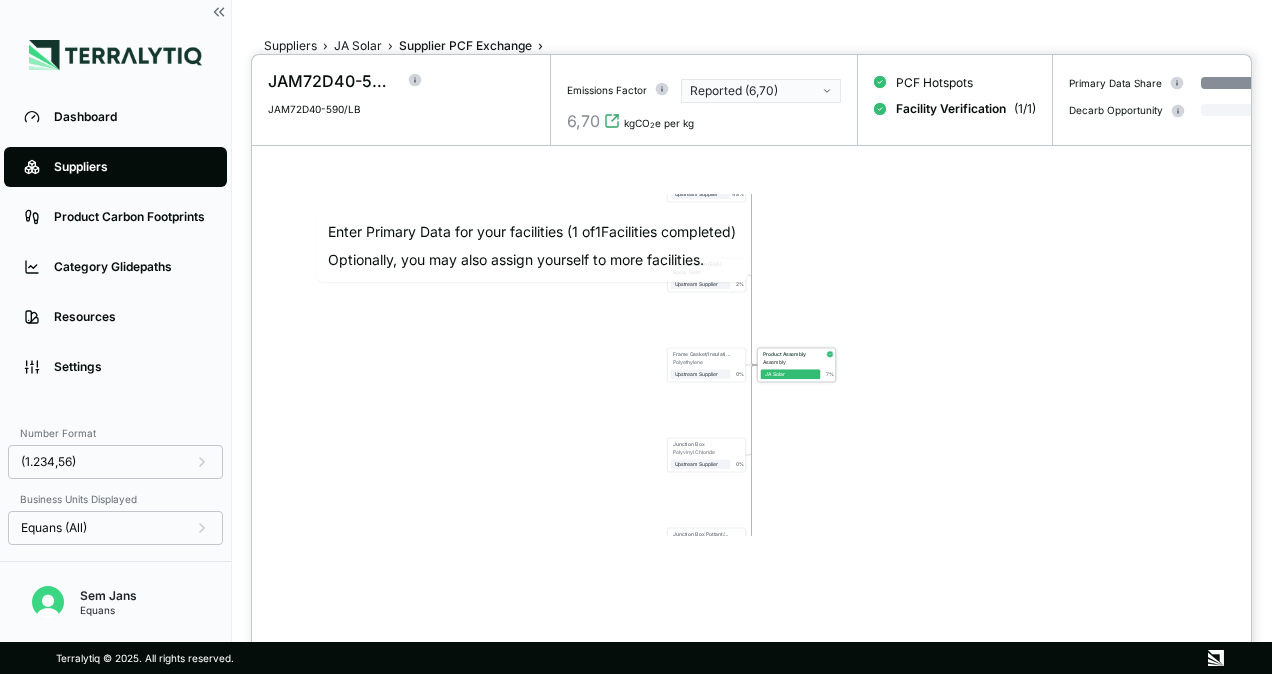 click on "Assembly" at bounding box center (792, 362) 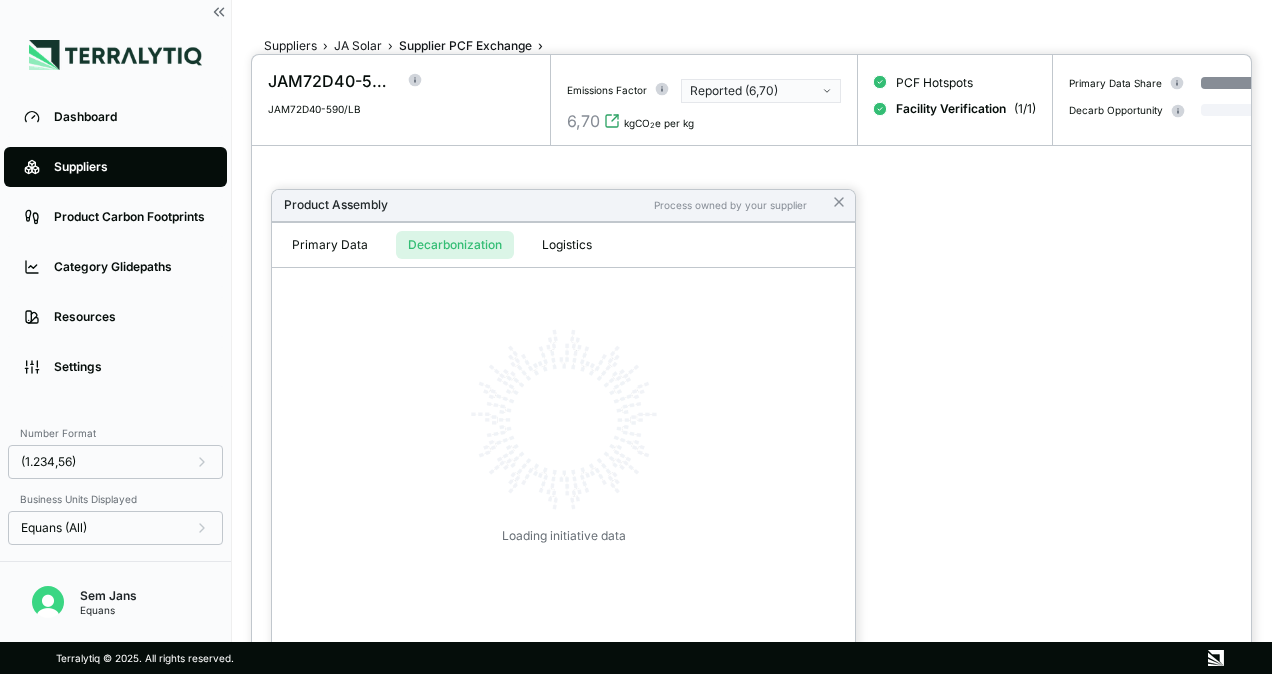 click on "Decarbonization" at bounding box center (455, 245) 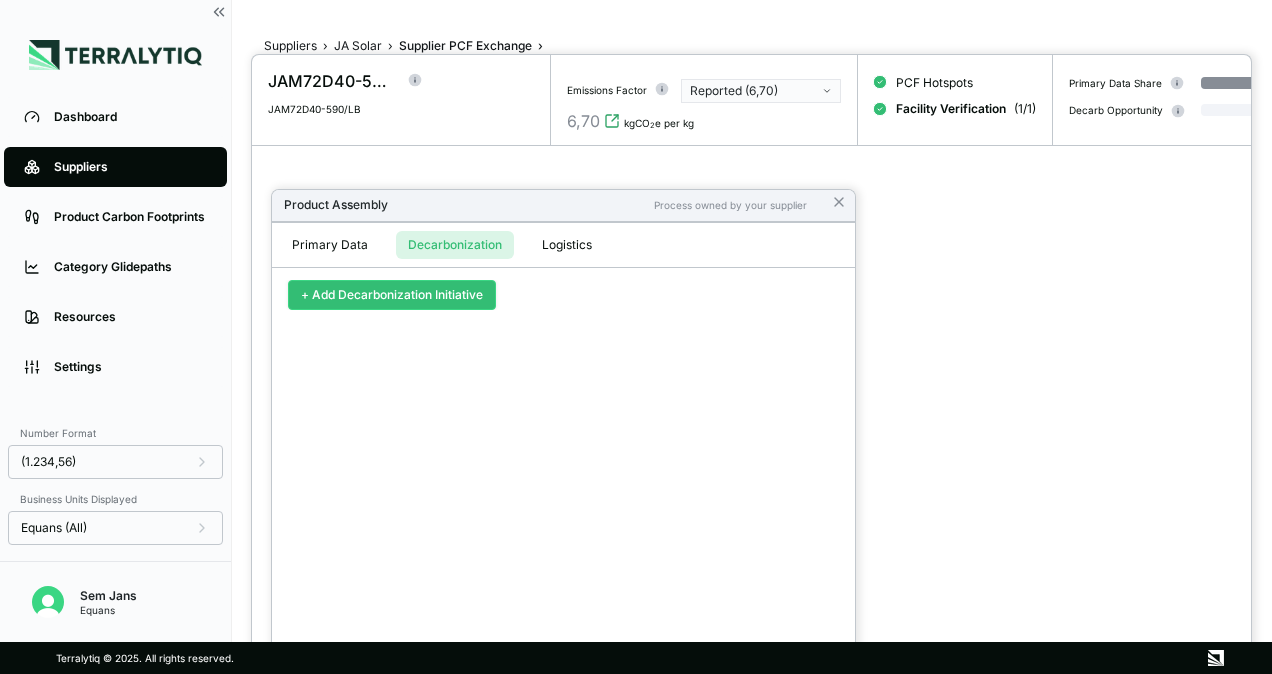 click on "+ Add Decarbonization Initiative" at bounding box center (392, 295) 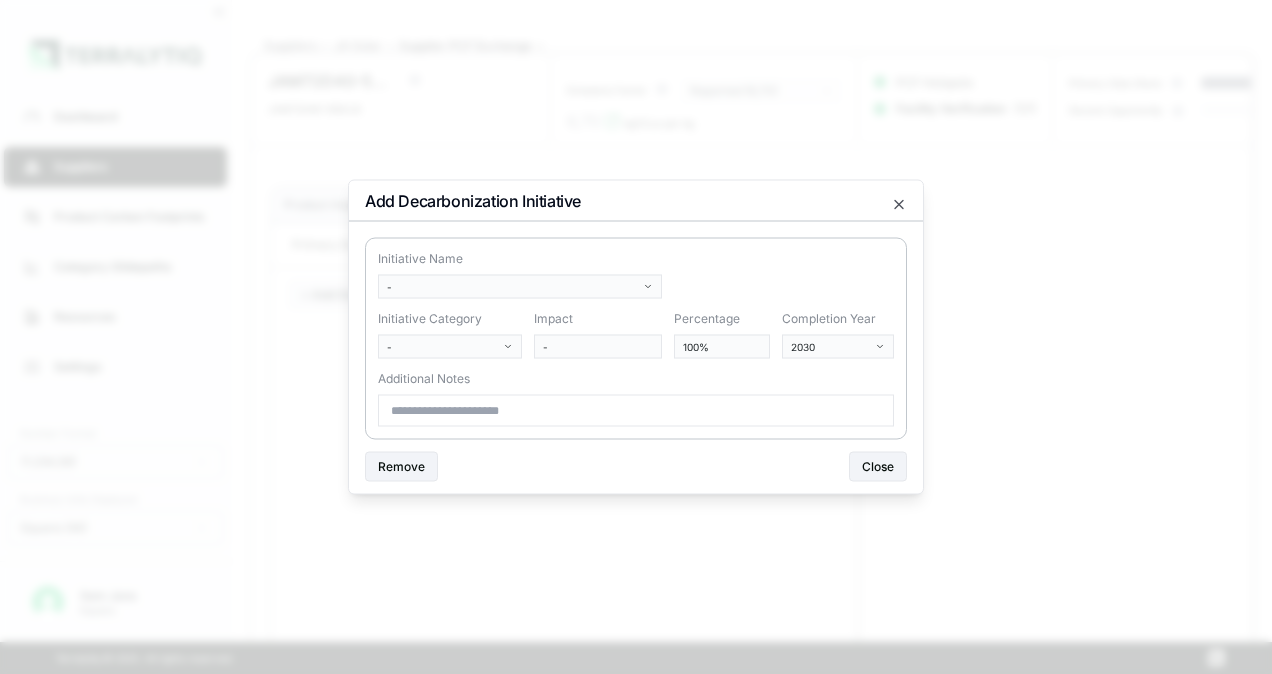 click on "Initiative Name -" at bounding box center [522, 275] 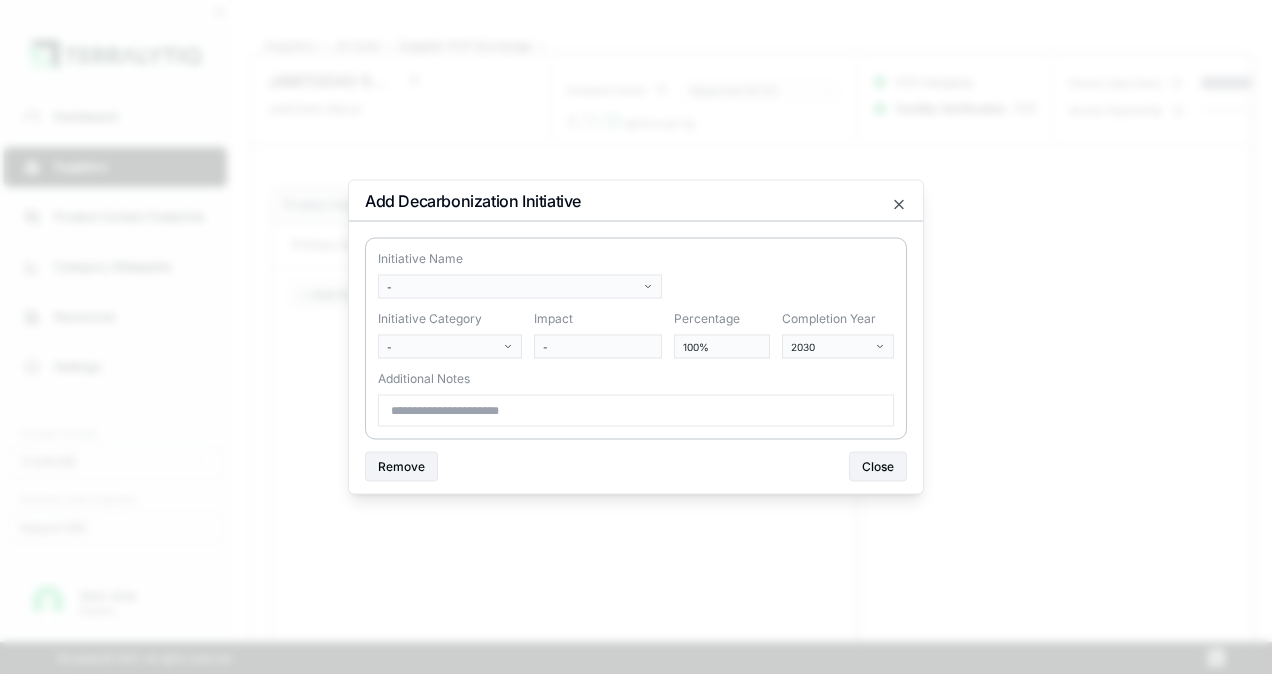 click on "Dashboard Suppliers Product Carbon Footprints Category Glidepaths Resources Settings Number Format (1.234,56) Business Units Displayed Equans   (All) Sem Jans Equans Suppliers › JA Solar › Supplier PCF Exchange › JA Solar We aim to reduce supply chain emissions through collective efforts with strategic business partners. Data provided on the Exchange is for sustainability collaboration and will be handled confidentially. Manage Product Groups Add to Exchange   JA Solar - CN (5) Component or Group ID Emissions Factor Annual Emissions Material Primary Data Share Receiving Facility JAM72D40-590/LB JAM72D40-590/LB 6,70 kgCO 2 e / kg 5.647 tCO 2 e Assembly R Equans NL Add Primary Data JAM72D40-580/MB JAM72D40-580/MB 6,70 kgCO 2 e / kg 356 tCO 2 e Assembly R Equans NL Add Primary Data JAM54D41-440/LB JAM54D41-440/LB 6,70 kgCO 2 e / kg 186 tCO 2 e Assembly R Equans NL Add Primary Data JAM54D40-420/MB JAM54D40-420/MB 6,70 kgCO 2 e / kg 101 tCO 2 e Assembly R Equans NL Add Primary Data MC4 EVO2A connector 14,29" at bounding box center (636, 337) 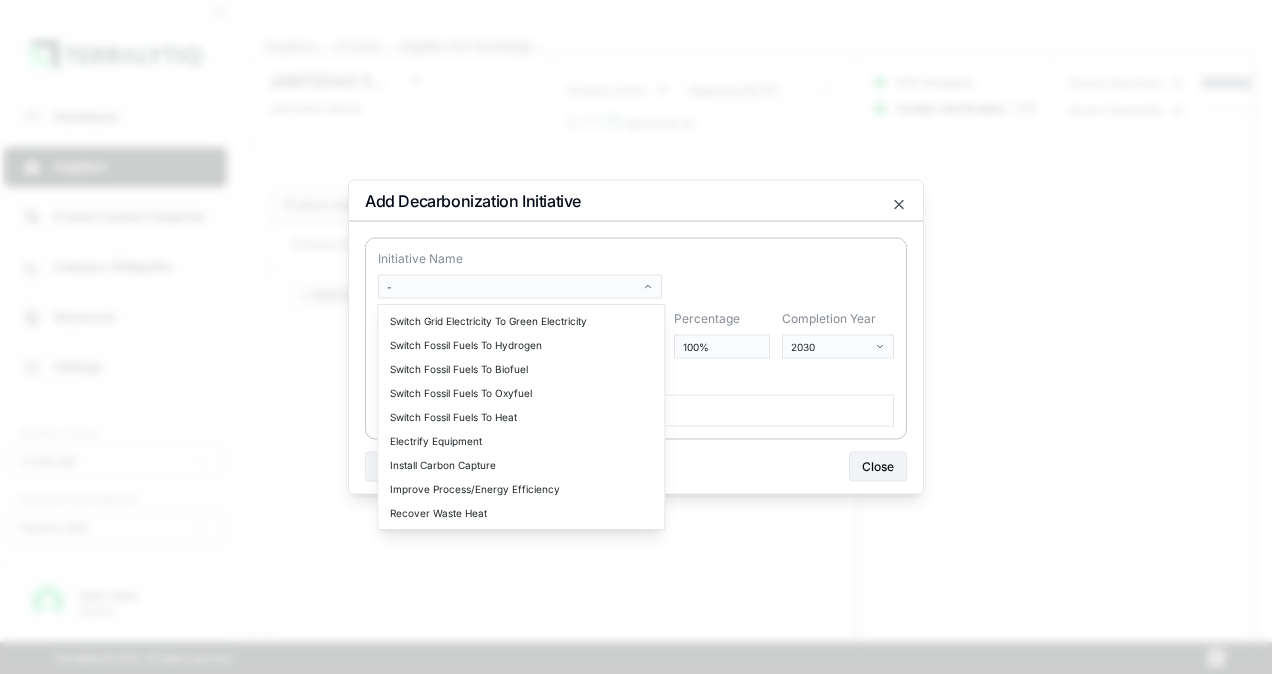 click on "Dashboard Suppliers Product Carbon Footprints Category Glidepaths Resources Settings Number Format (1.234,56) Business Units Displayed Equans   (All) Sem Jans Equans Suppliers › JA Solar › Supplier PCF Exchange › JA Solar We aim to reduce supply chain emissions through collective efforts with strategic business partners. Data provided on the Exchange is for sustainability collaboration and will be handled confidentially. Manage Product Groups Add to Exchange   JA Solar - CN (5) Component or Group ID Emissions Factor Annual Emissions Material Primary Data Share Receiving Facility JAM72D40-590/LB JAM72D40-590/LB 6,70 kgCO 2 e / kg 5.647 tCO 2 e Assembly R Equans NL Add Primary Data JAM72D40-580/MB JAM72D40-580/MB 6,70 kgCO 2 e / kg 356 tCO 2 e Assembly R Equans NL Add Primary Data JAM54D41-440/LB JAM54D41-440/LB 6,70 kgCO 2 e / kg 186 tCO 2 e Assembly R Equans NL Add Primary Data JAM54D40-420/MB JAM54D40-420/MB 6,70 kgCO 2 e / kg 101 tCO 2 e Assembly R Equans NL Add Primary Data MC4 EVO2A connector 14,29" at bounding box center [636, 337] 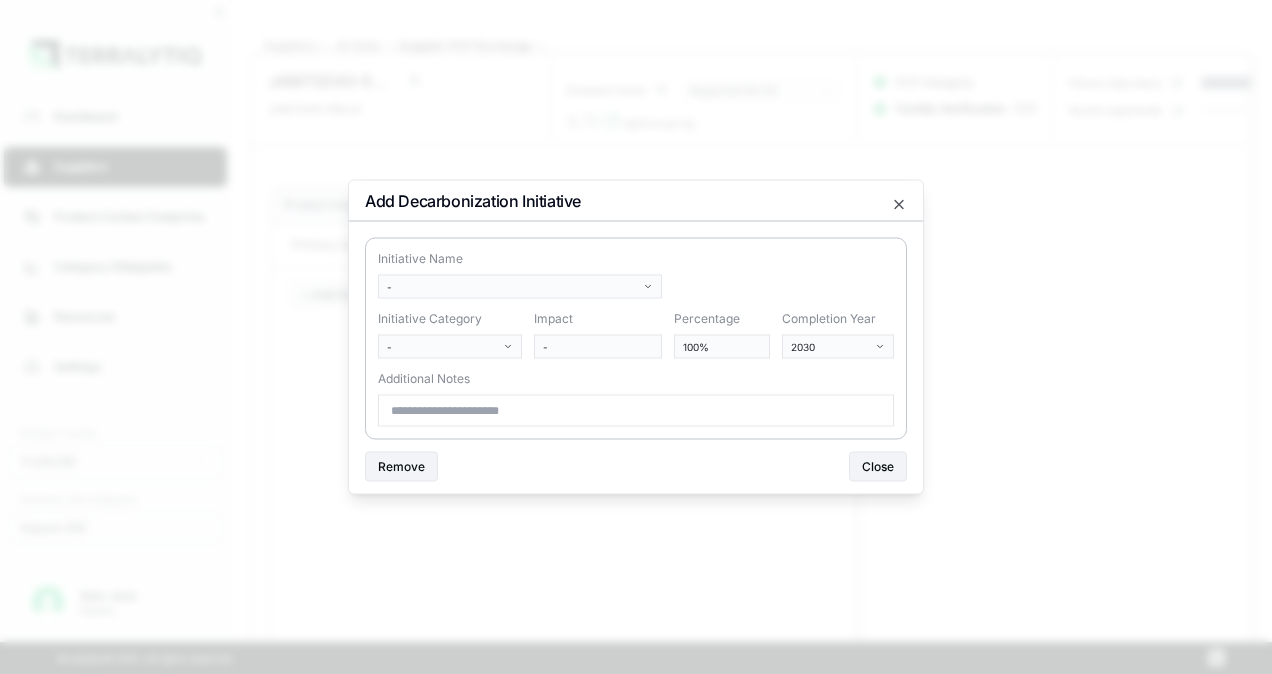 click at bounding box center [636, 337] 